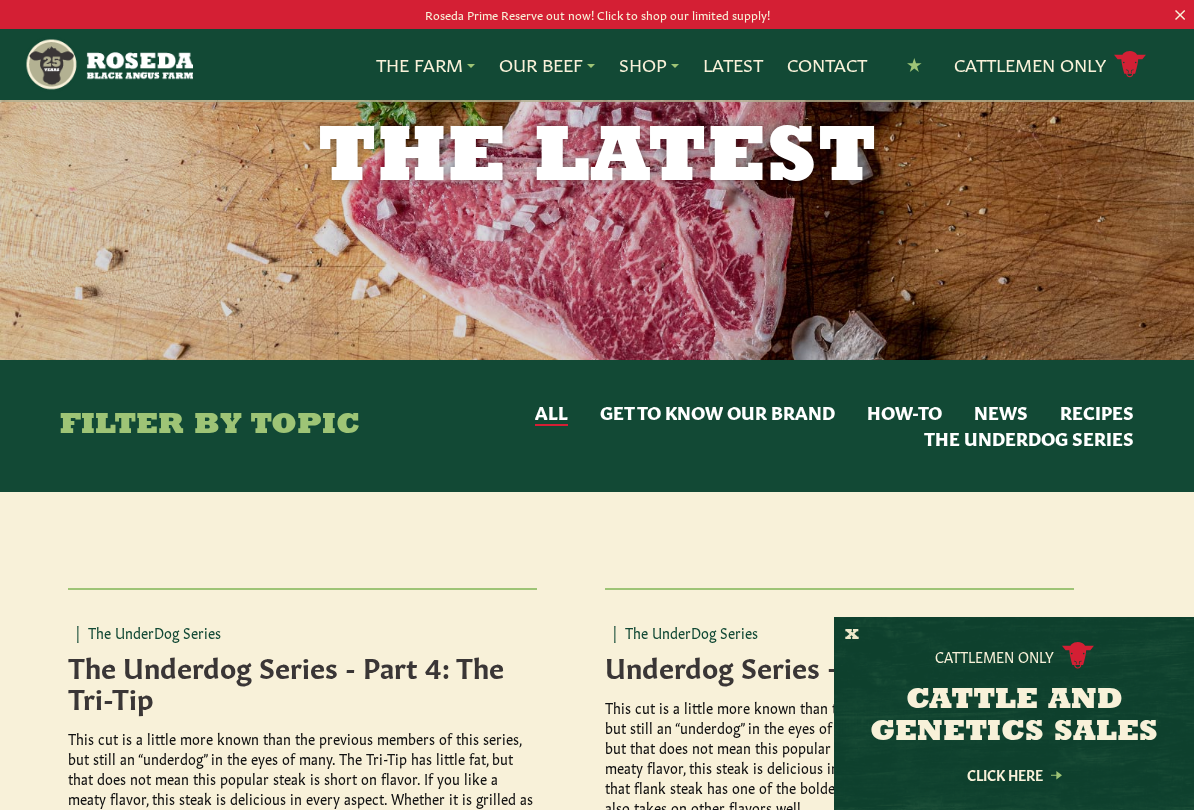 scroll, scrollTop: 103, scrollLeft: 0, axis: vertical 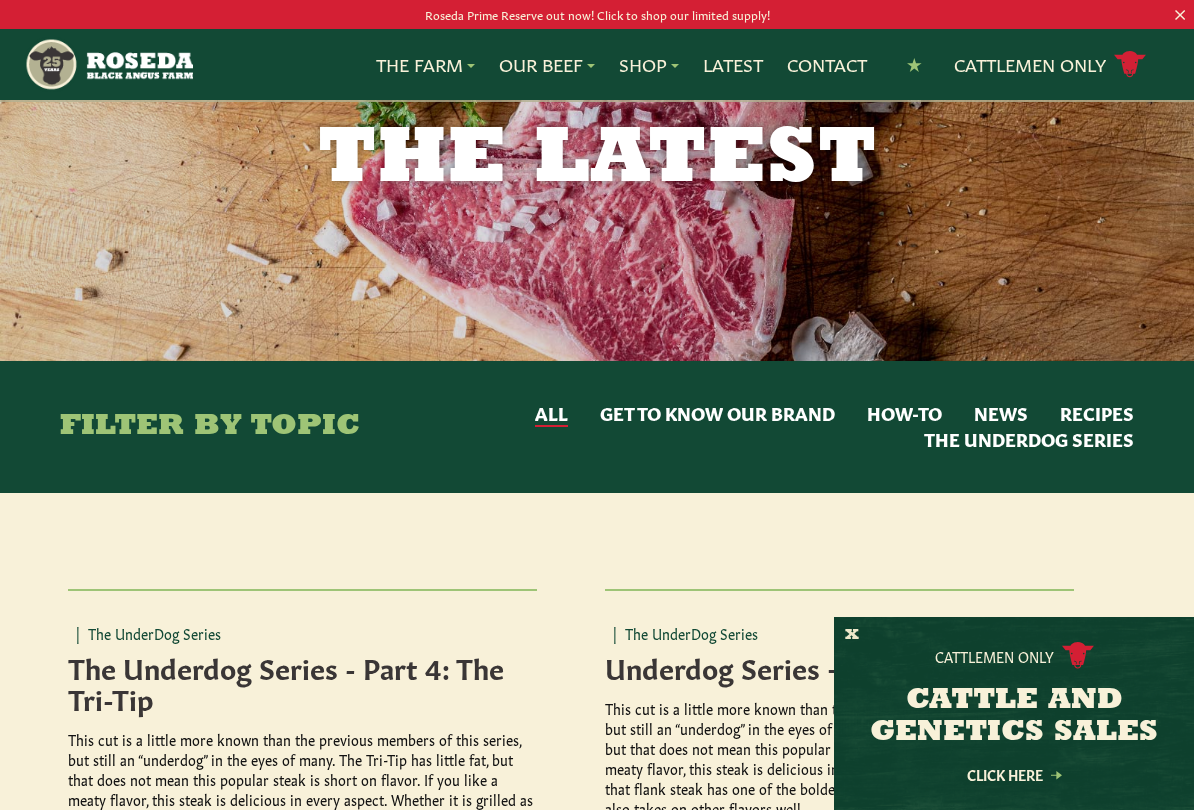 click on "How-to" at bounding box center (904, 414) 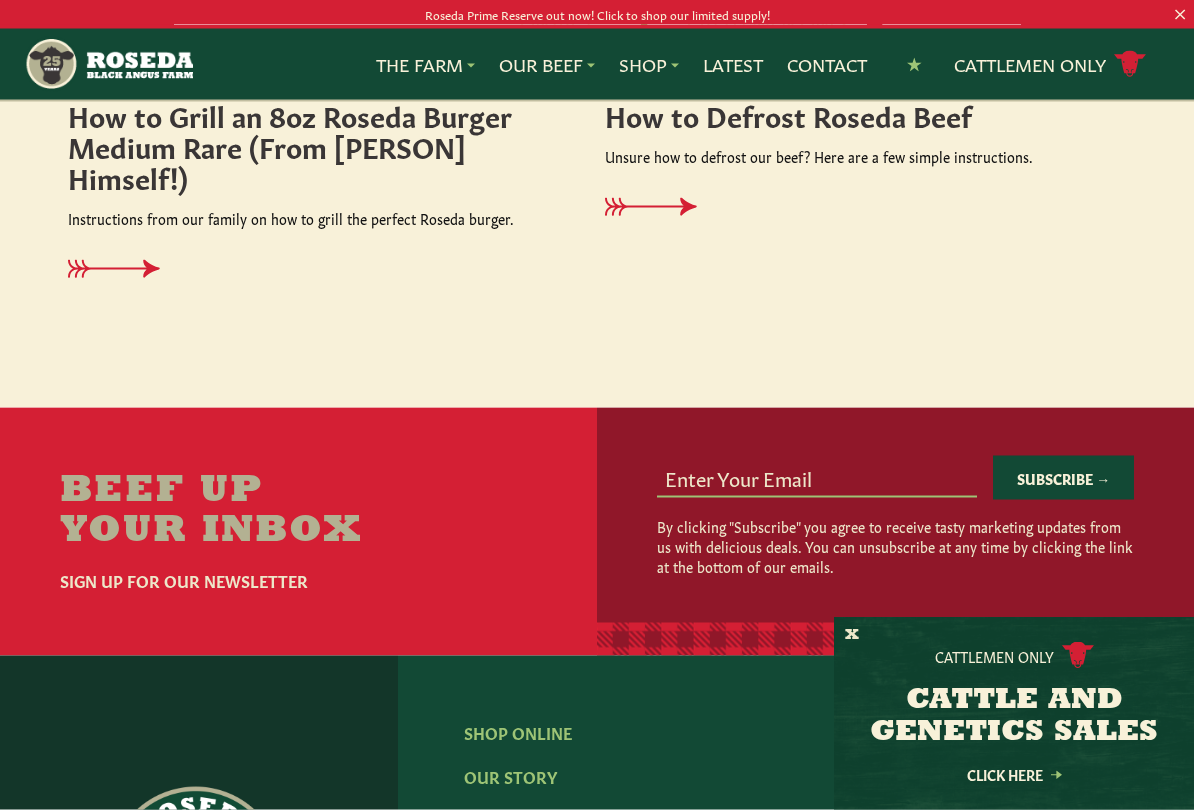 scroll, scrollTop: 657, scrollLeft: 0, axis: vertical 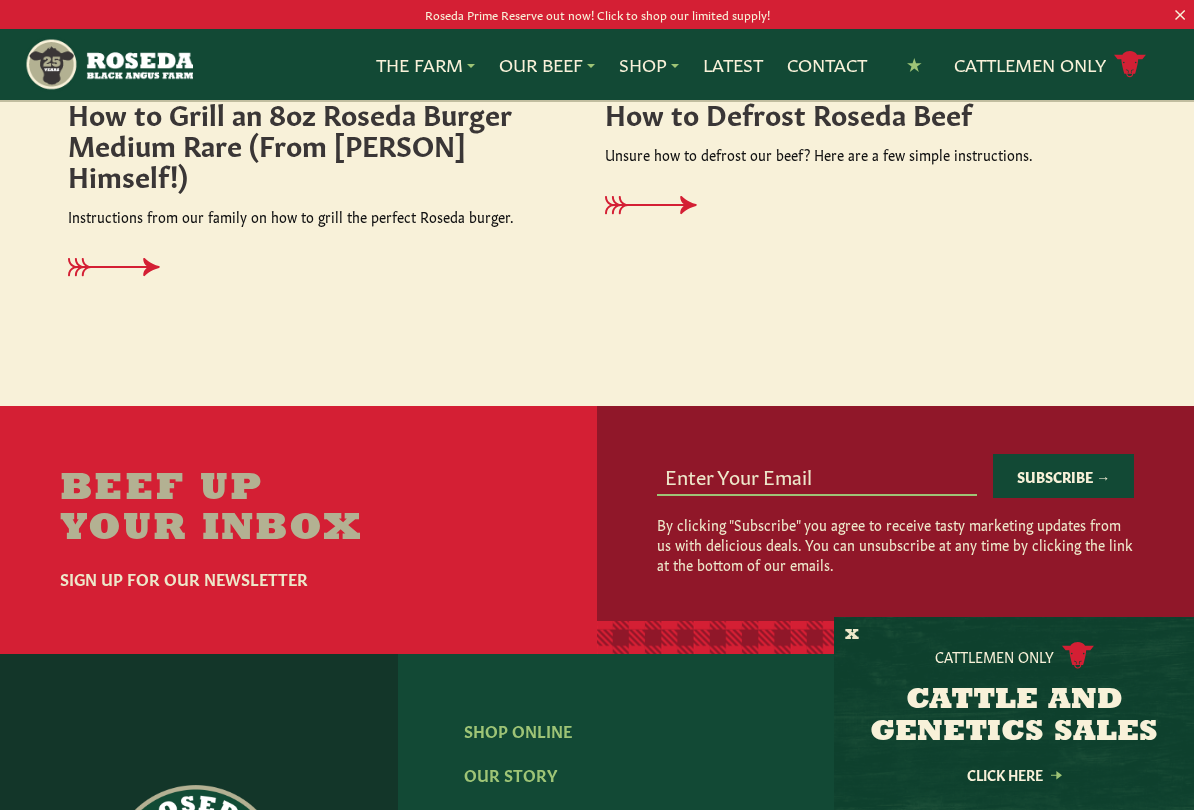 click on "X" at bounding box center [852, 635] 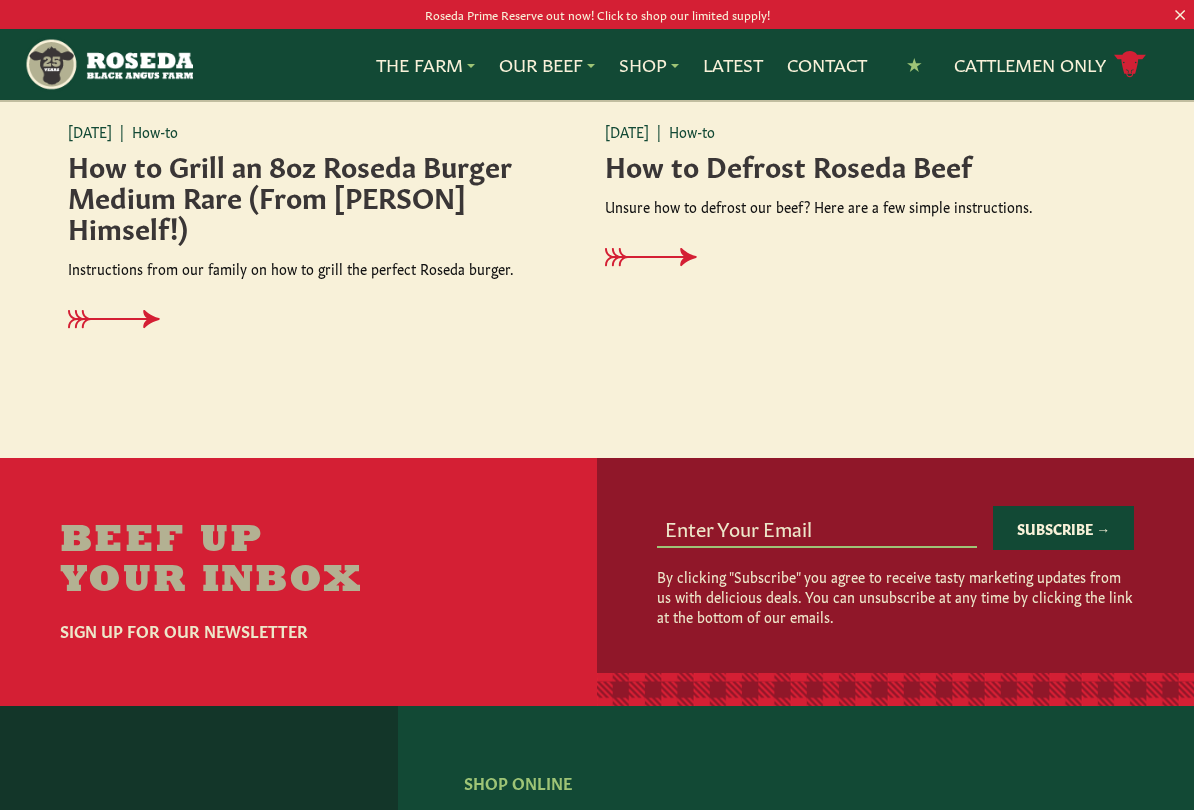 click at bounding box center (817, 527) 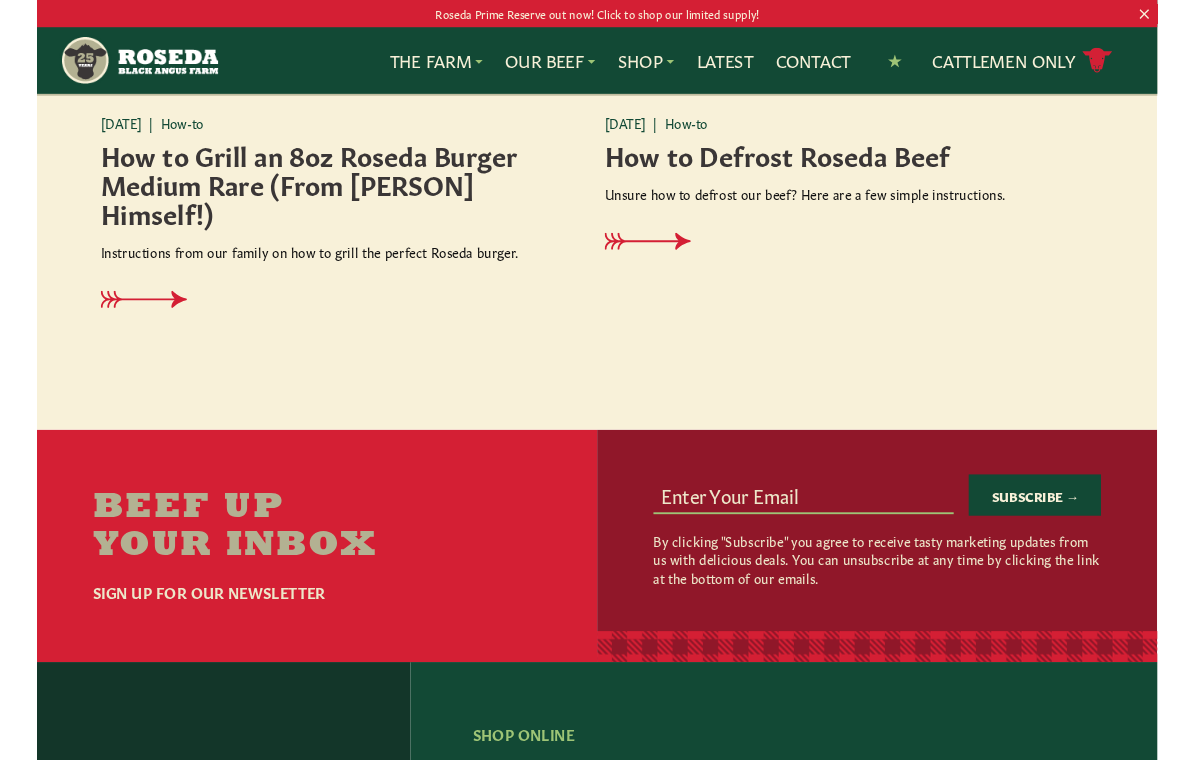 scroll, scrollTop: 604, scrollLeft: 0, axis: vertical 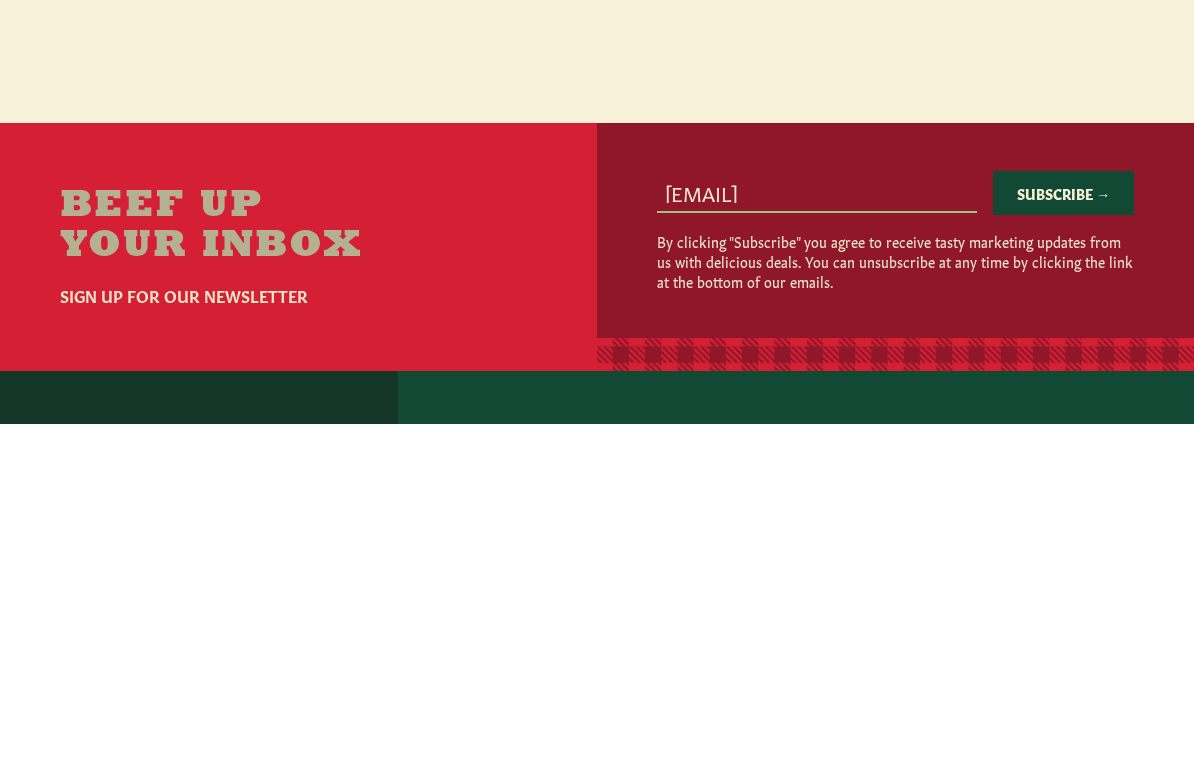 type on "[EMAIL]" 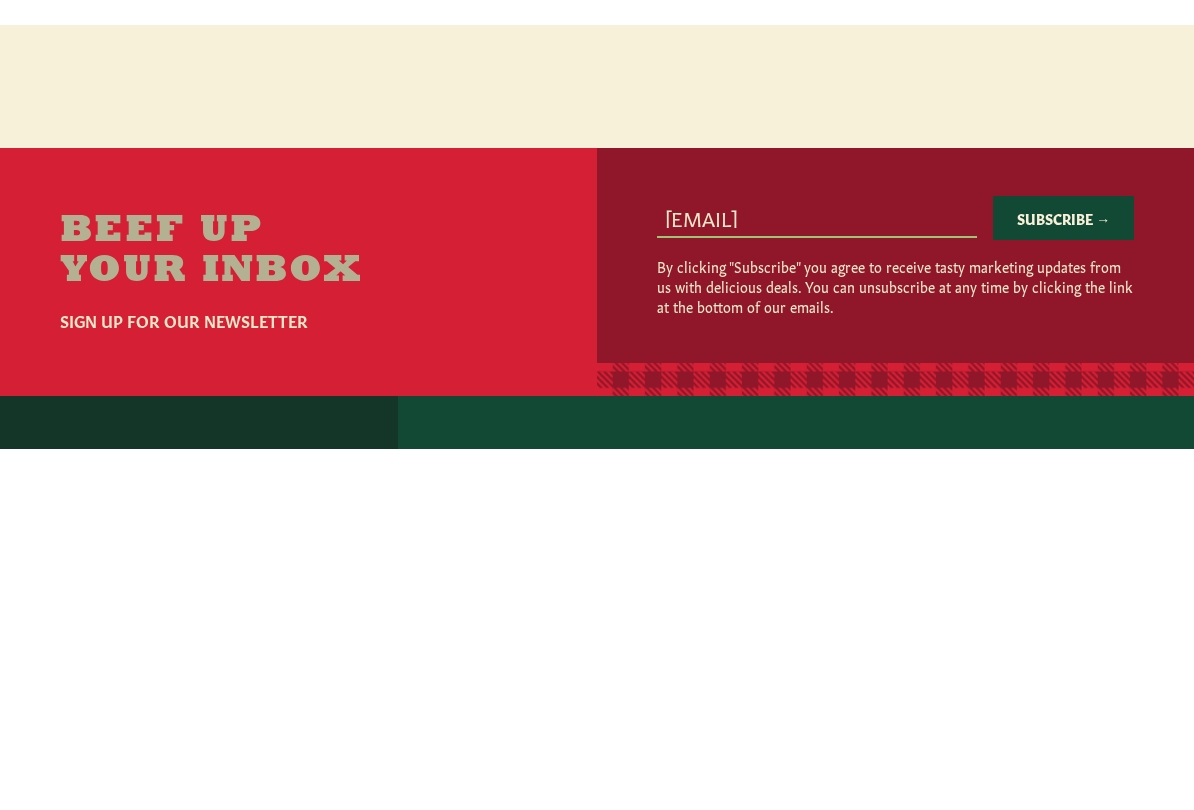scroll, scrollTop: 941, scrollLeft: 0, axis: vertical 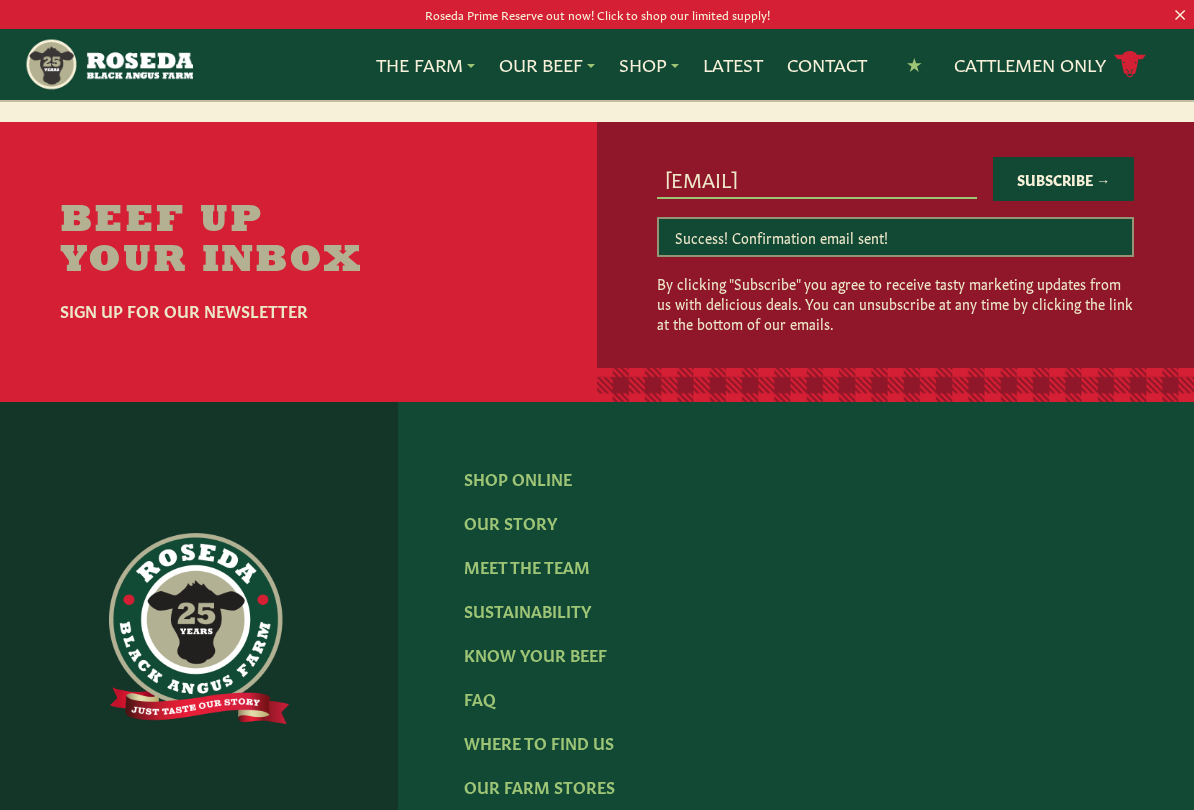 click on "FAQ" at bounding box center (480, 698) 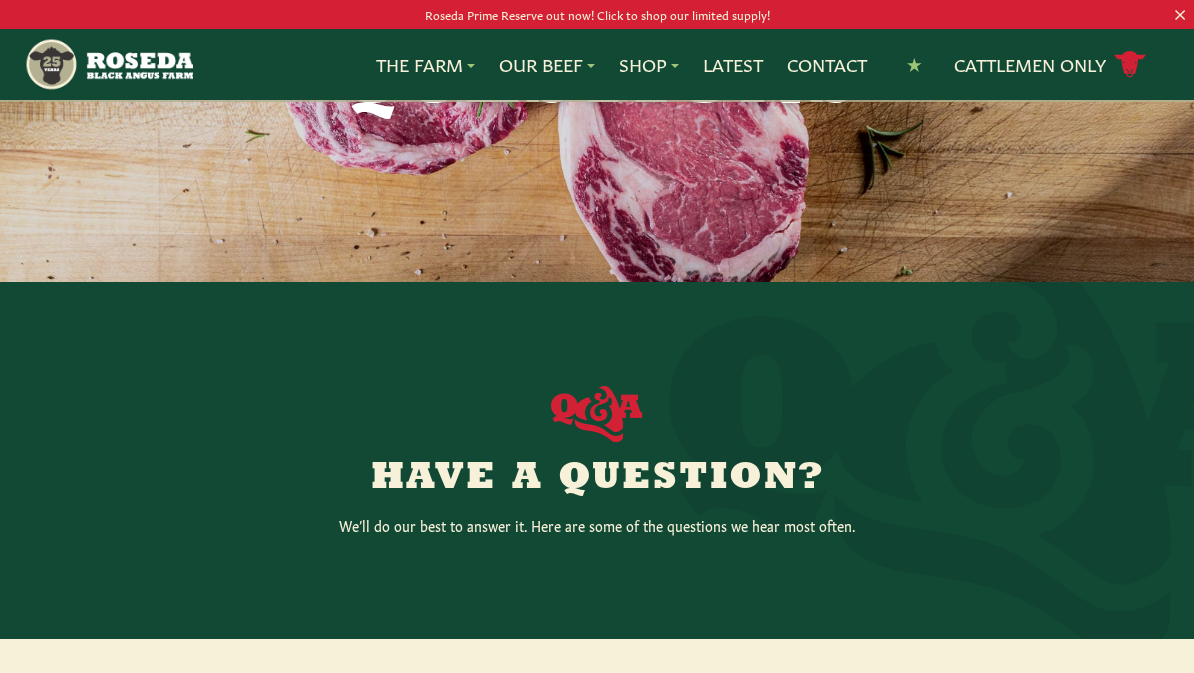 scroll, scrollTop: 0, scrollLeft: 0, axis: both 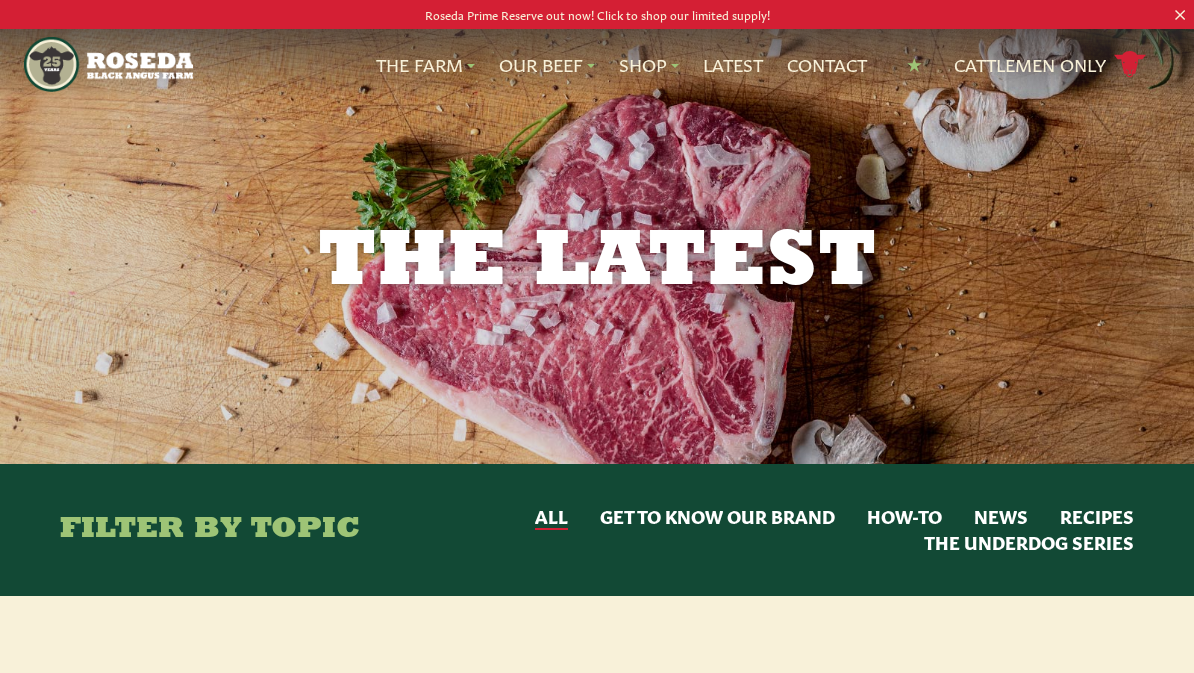 click on "Contact" at bounding box center [827, 65] 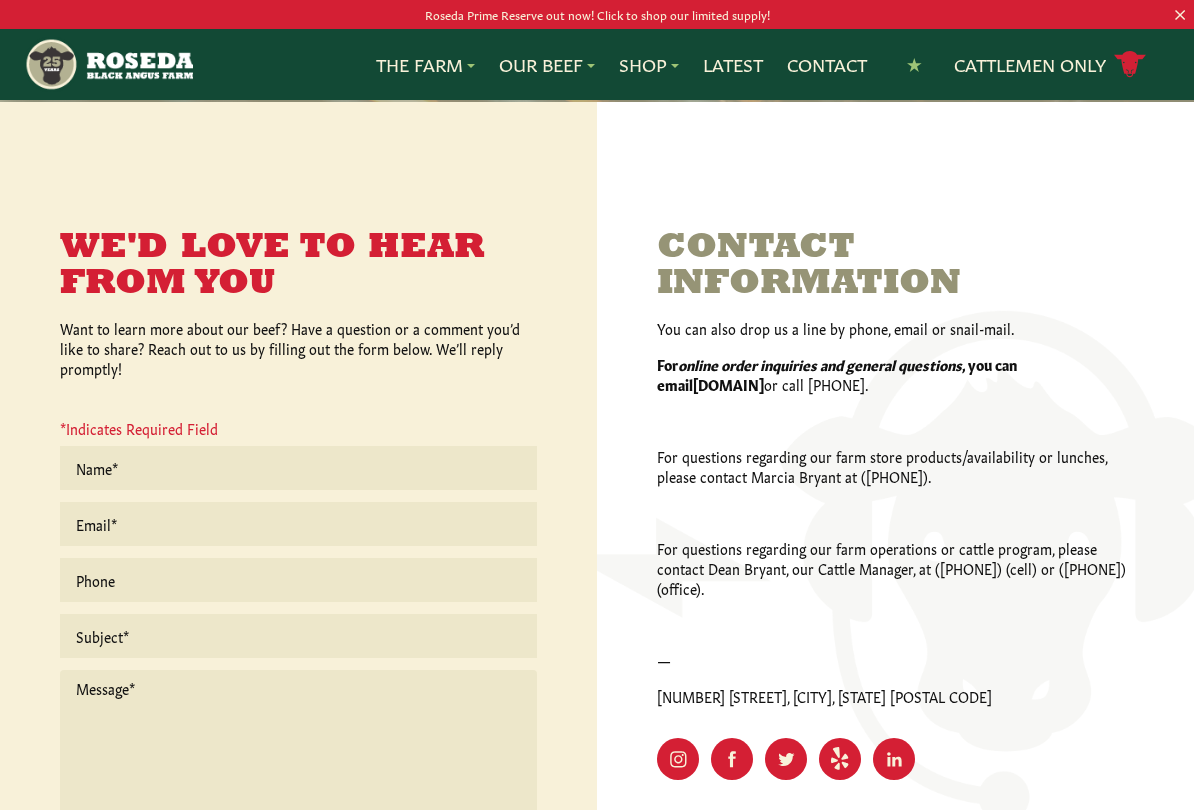 scroll, scrollTop: 379, scrollLeft: 0, axis: vertical 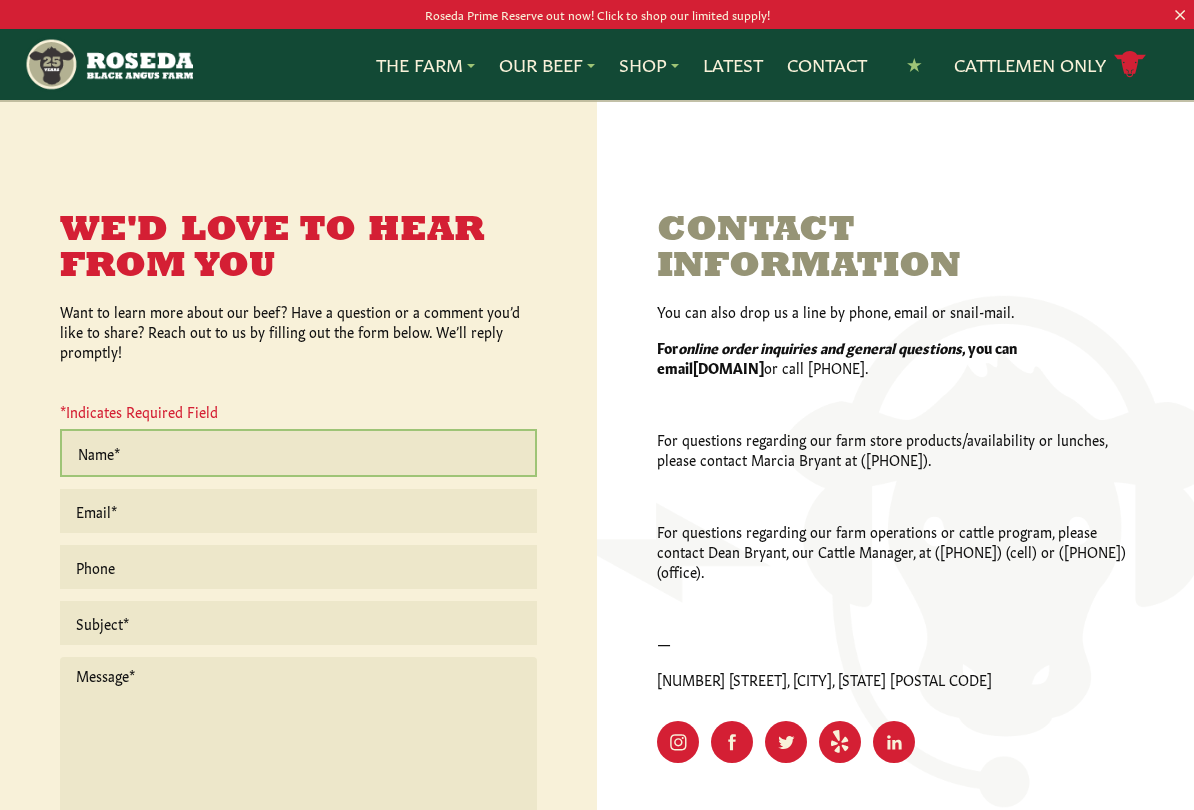 click at bounding box center [299, 453] 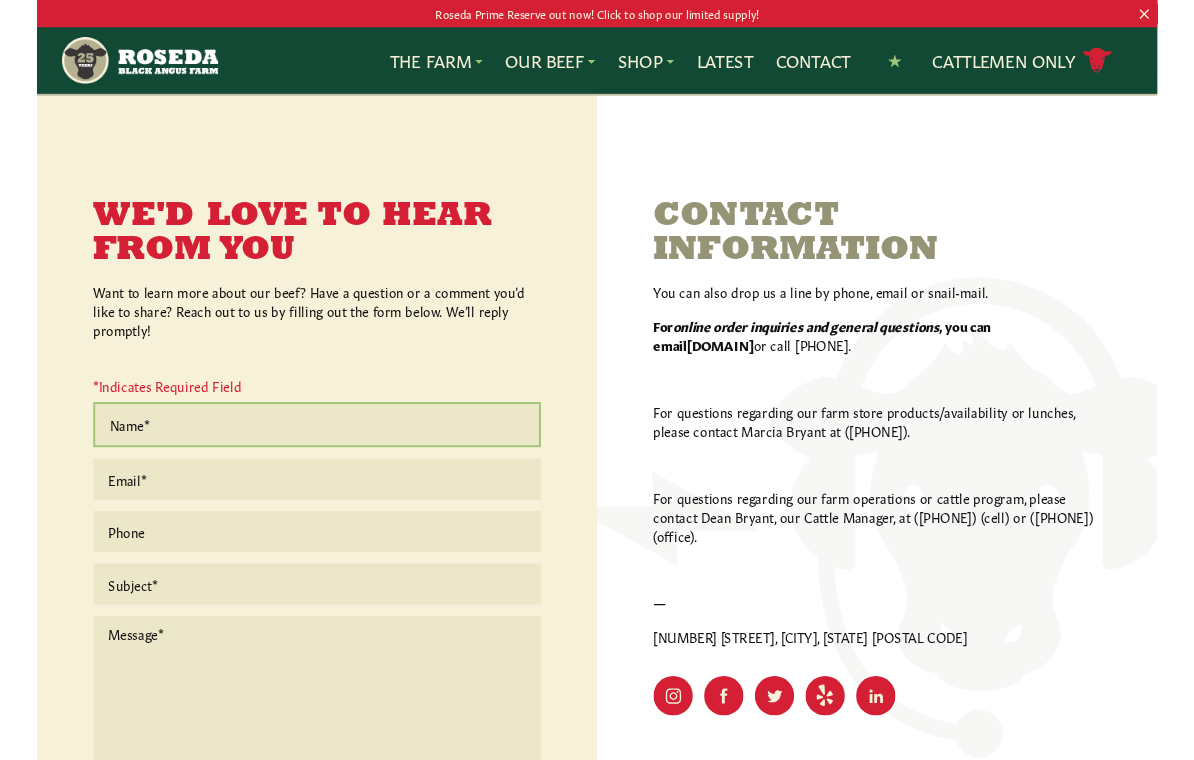 scroll, scrollTop: 378, scrollLeft: 0, axis: vertical 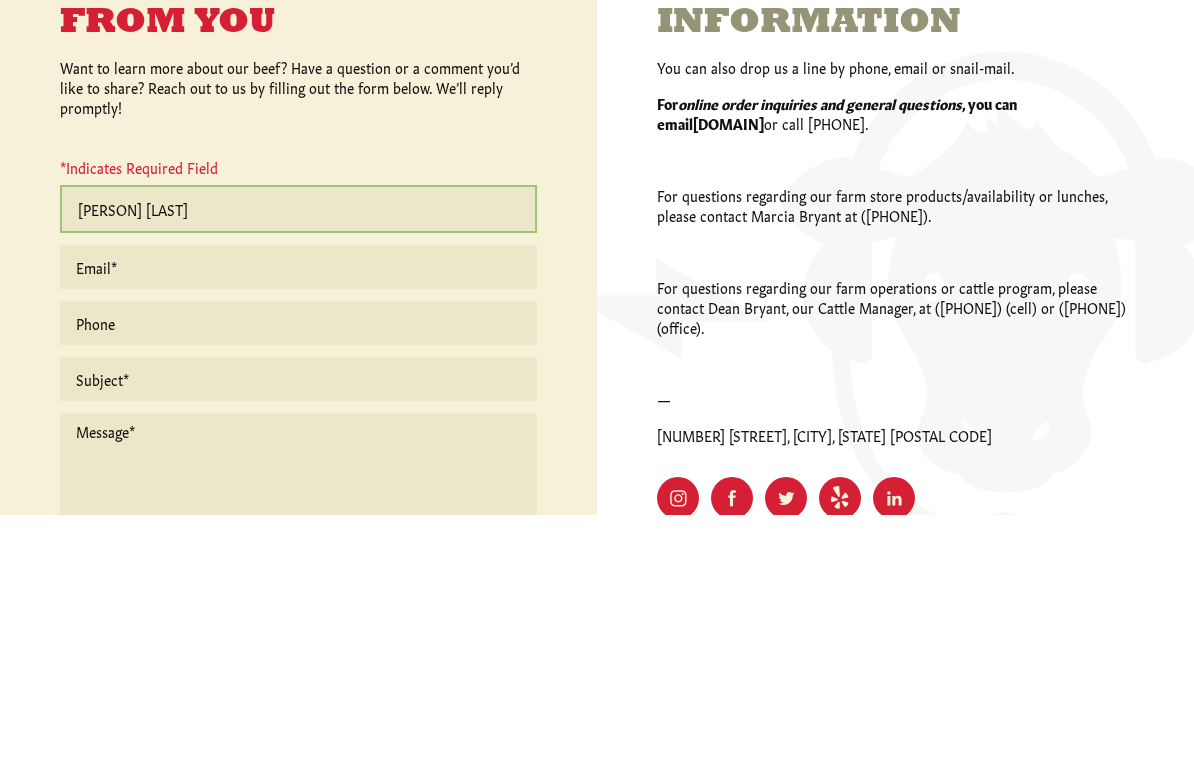 type on "[PERSON] [LAST]" 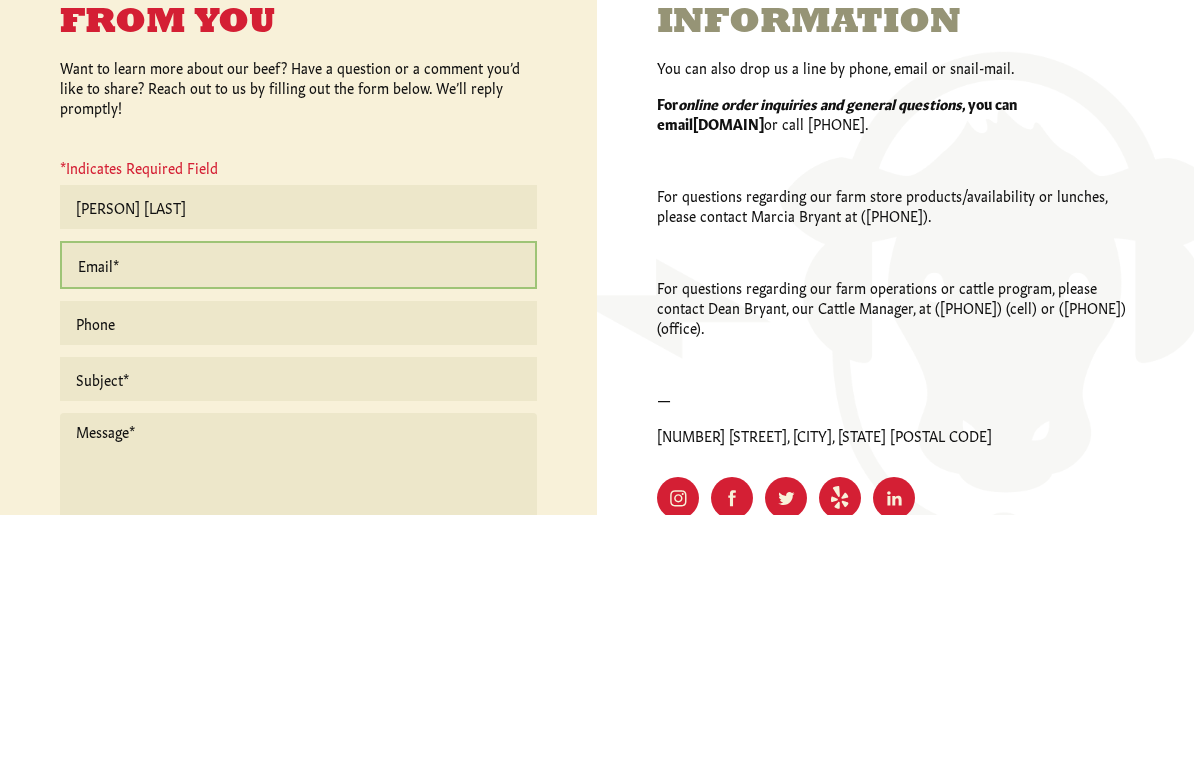 click at bounding box center [299, 510] 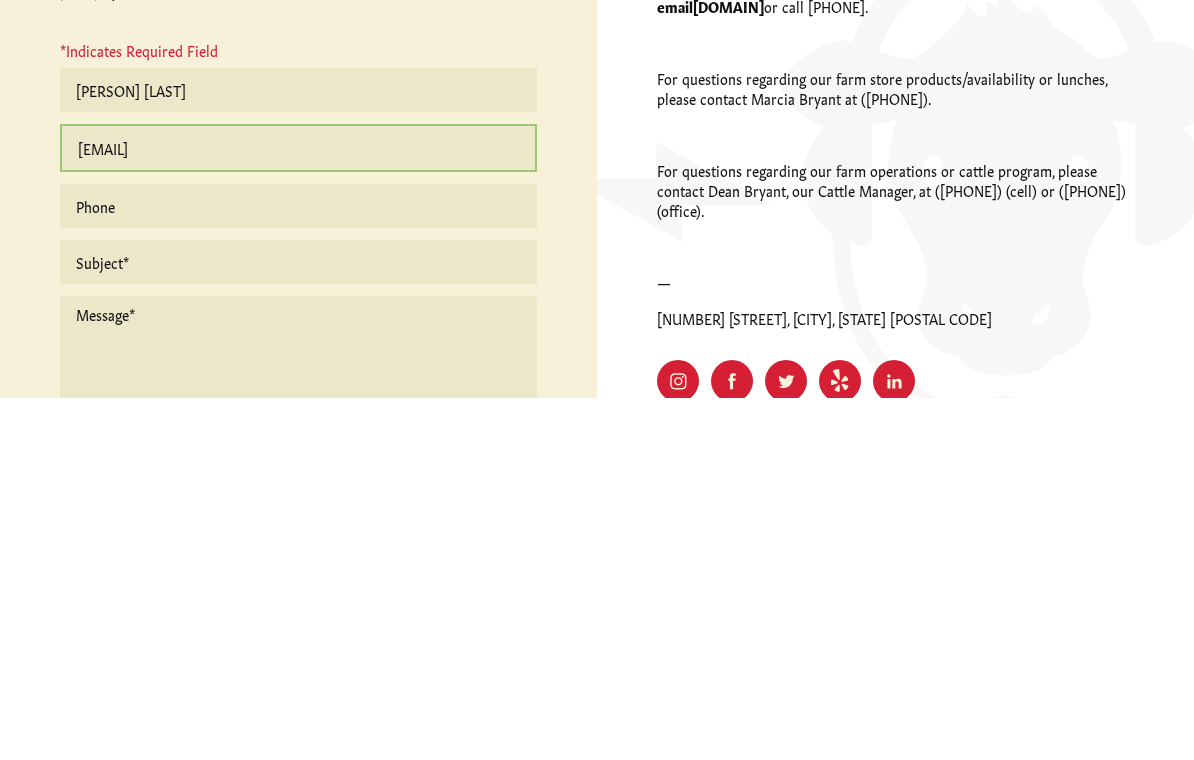 type on "[EMAIL]" 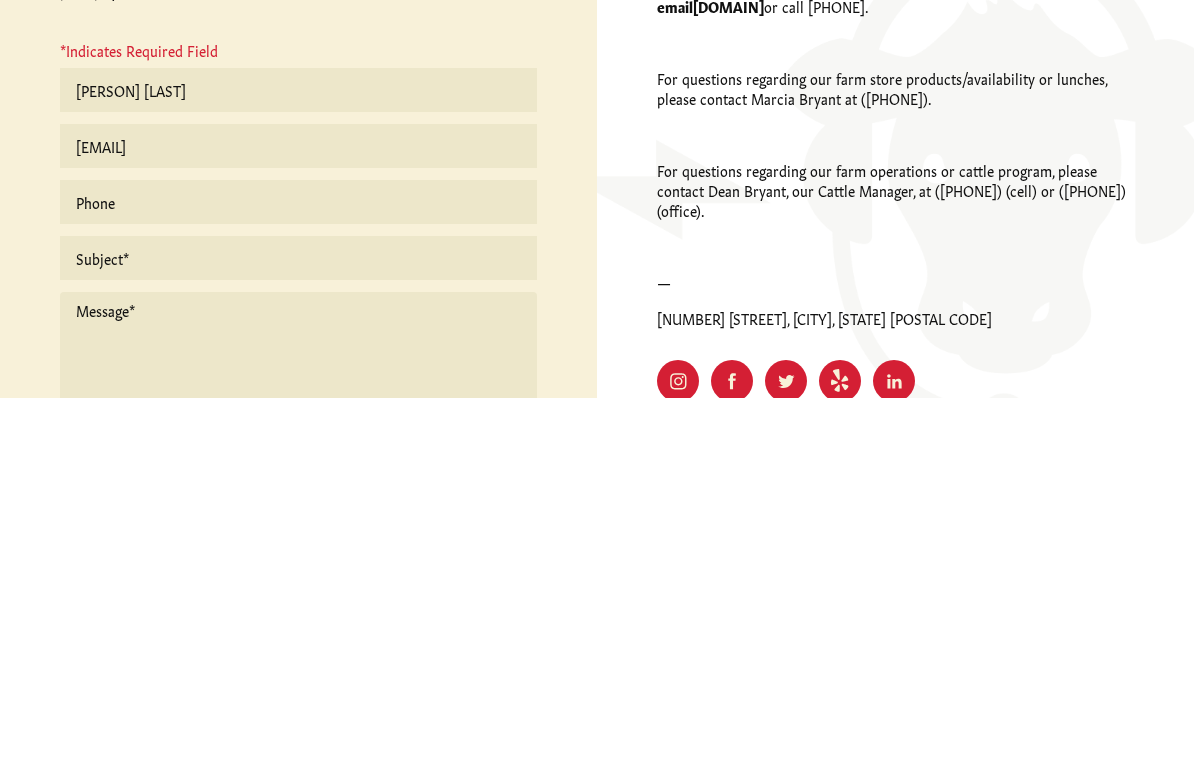 click at bounding box center (299, 564) 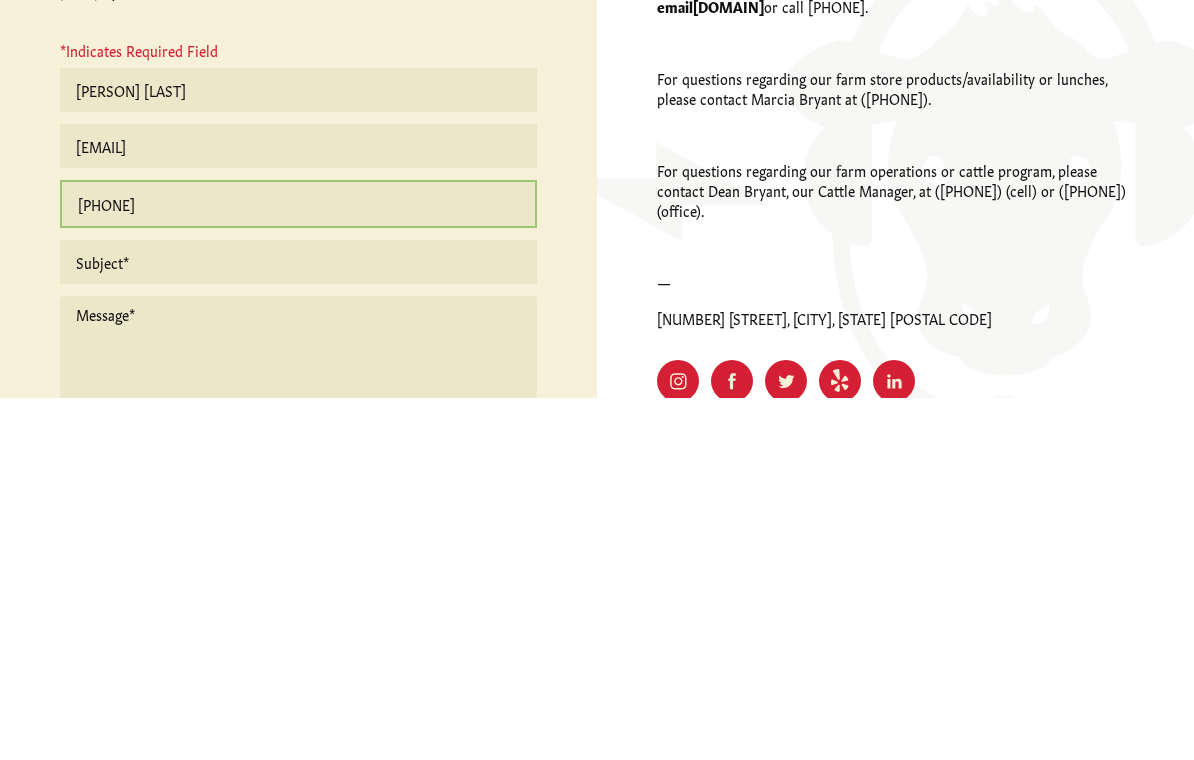 type on "[PHONE]" 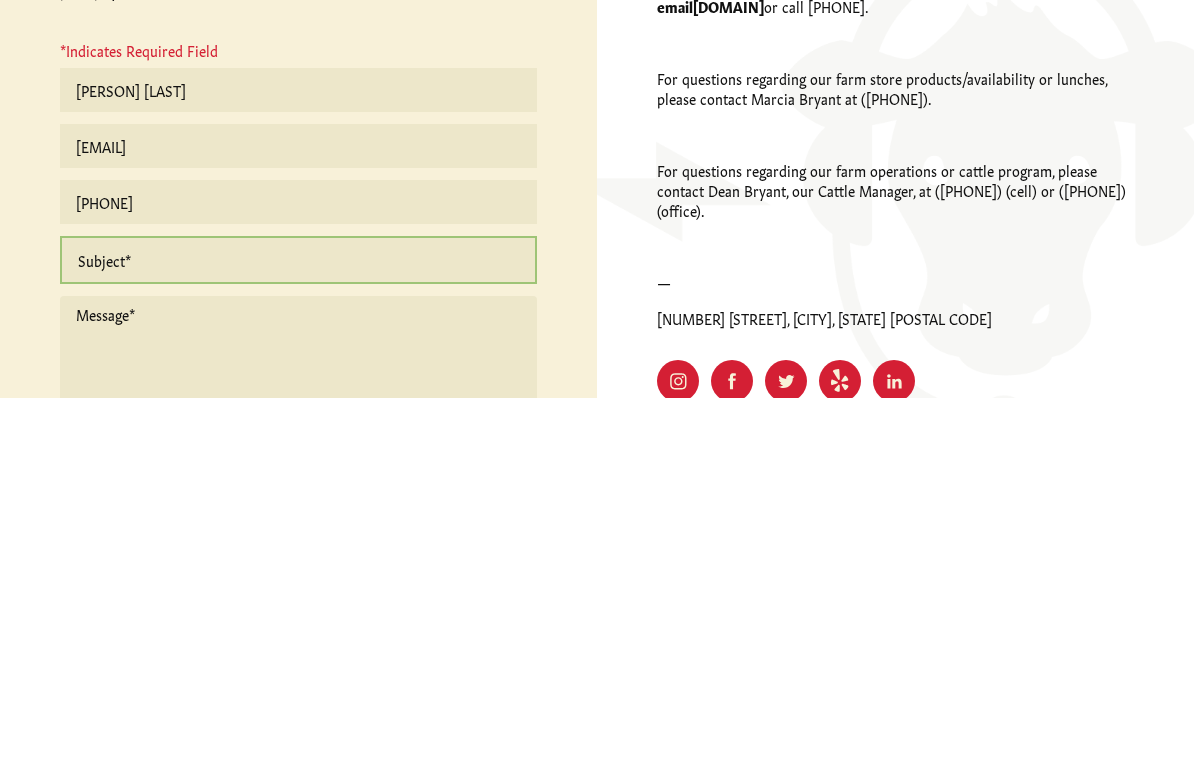 click at bounding box center (299, 622) 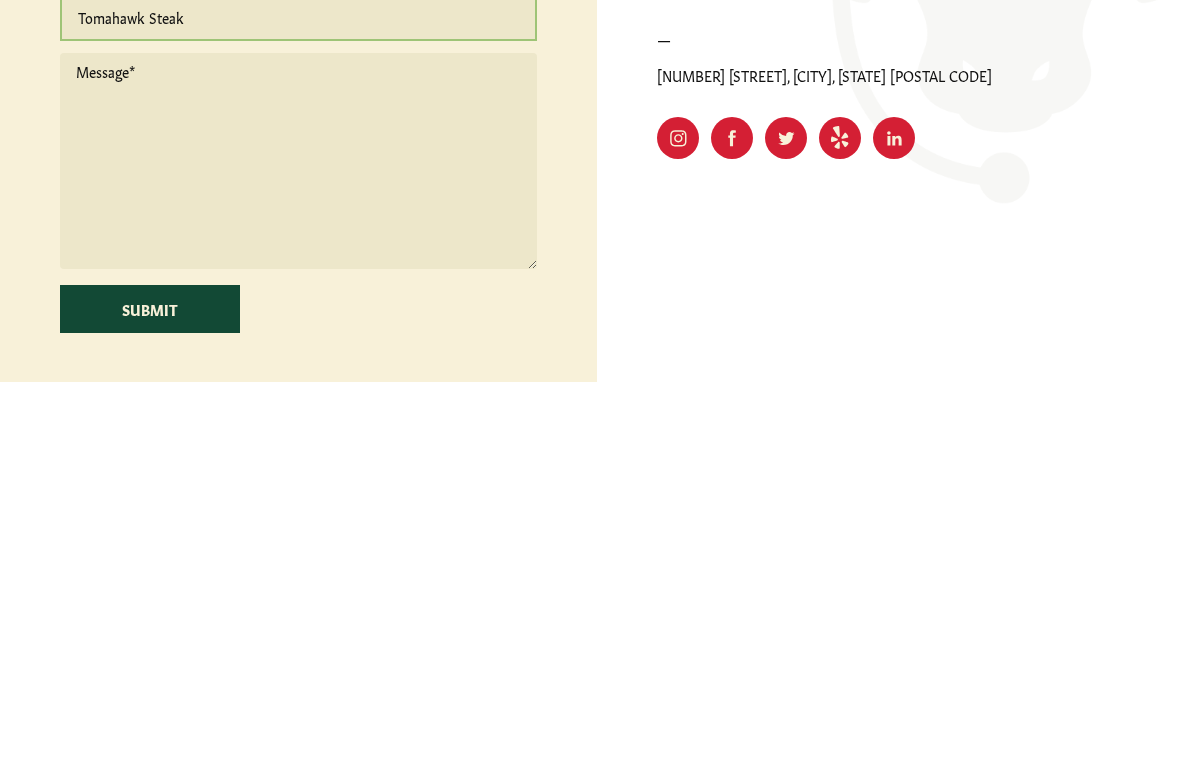 scroll, scrollTop: 612, scrollLeft: 0, axis: vertical 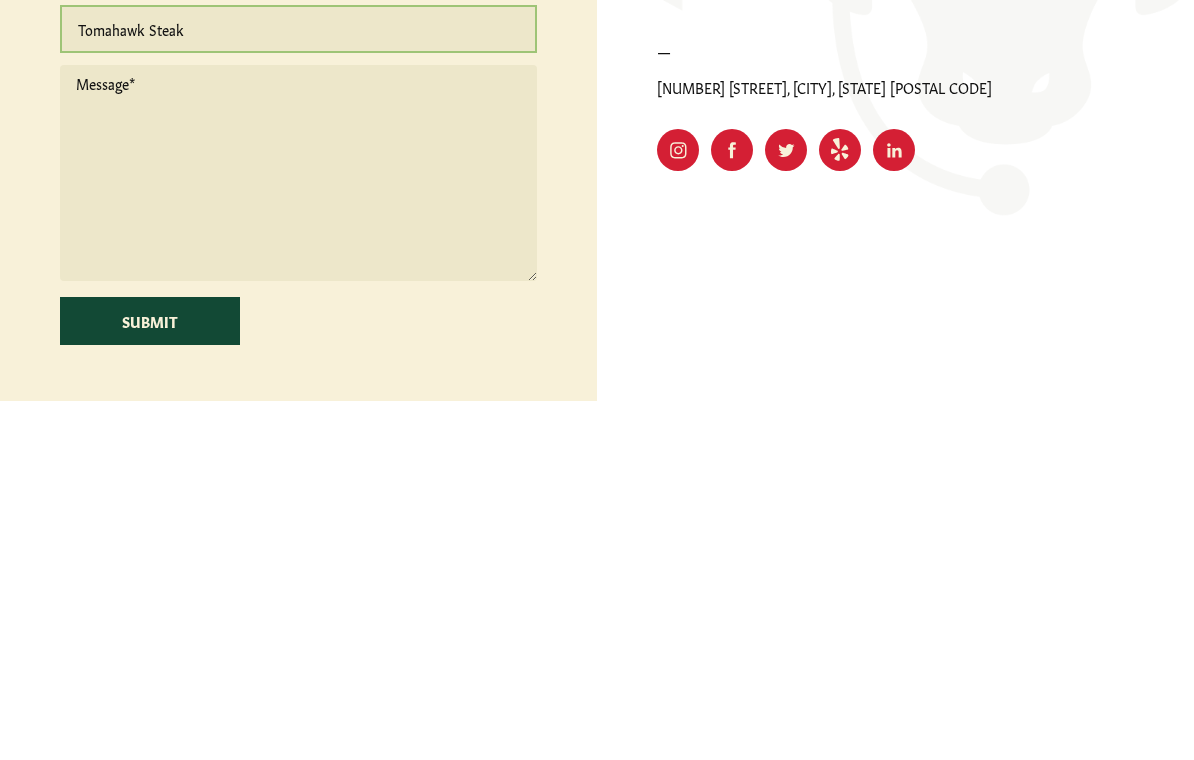 type on "Tomahawk Steak" 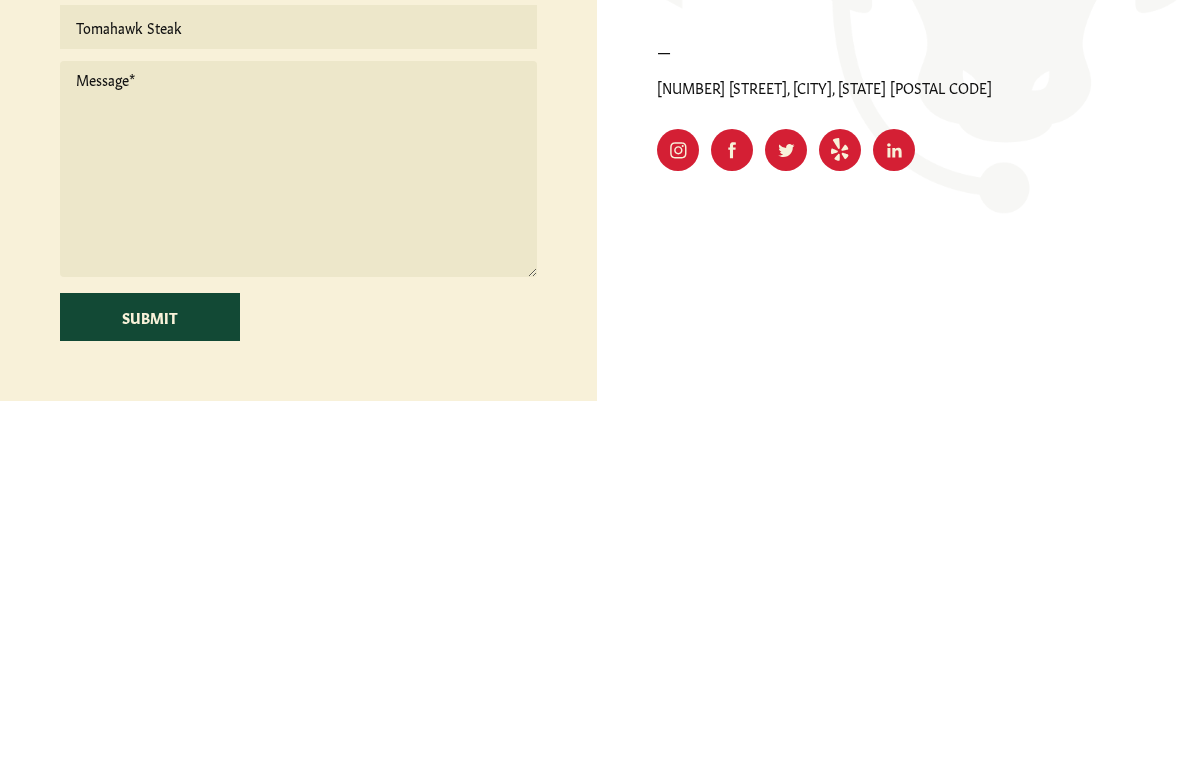 click at bounding box center [299, 528] 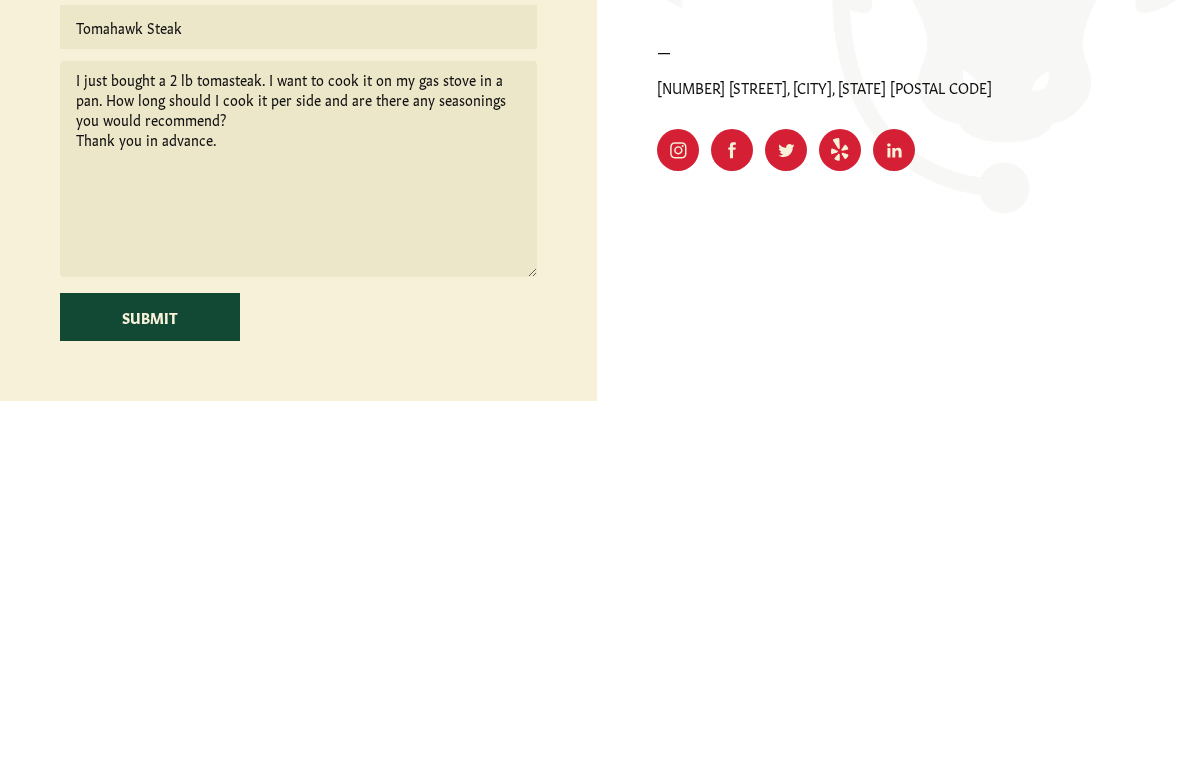 click on "I just bought a 2 lb tomasteak. I want to cook it on my gas stove in a pan. How long should I cook it per side and are there any seasonings you would recommend?
Thank you in advance." at bounding box center [299, 528] 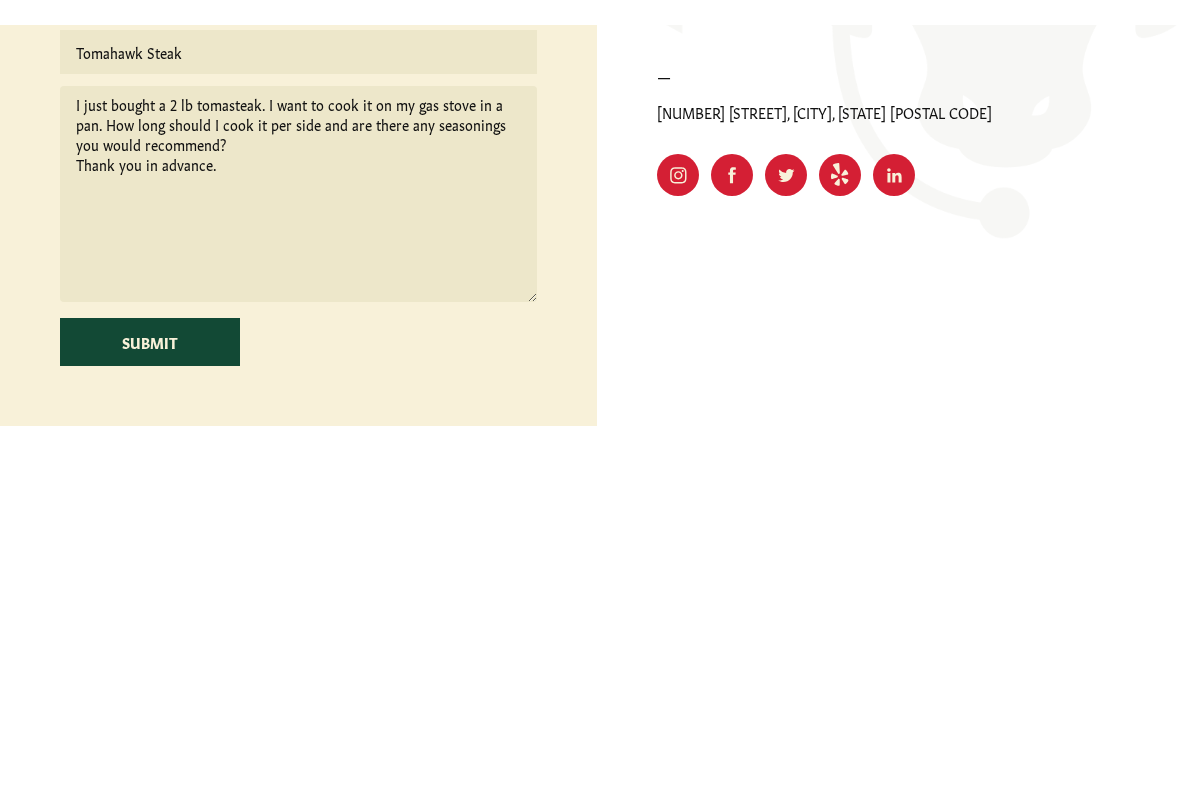 scroll, scrollTop: 972, scrollLeft: 0, axis: vertical 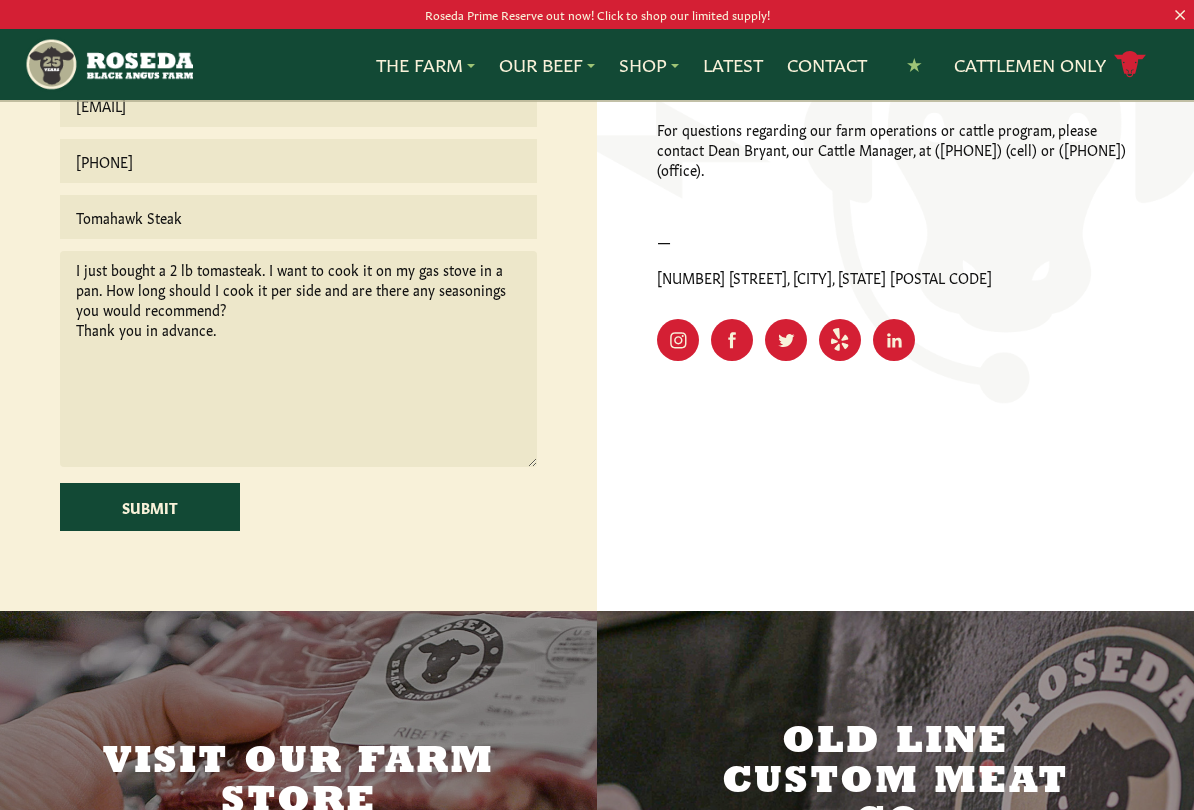 click on "I just bought a 2 lb tomasteak. I want to cook it on my gas stove in a pan. How long should I cook it per side and are there any seasonings you would recommend?
Thank you in advance." at bounding box center (299, 359) 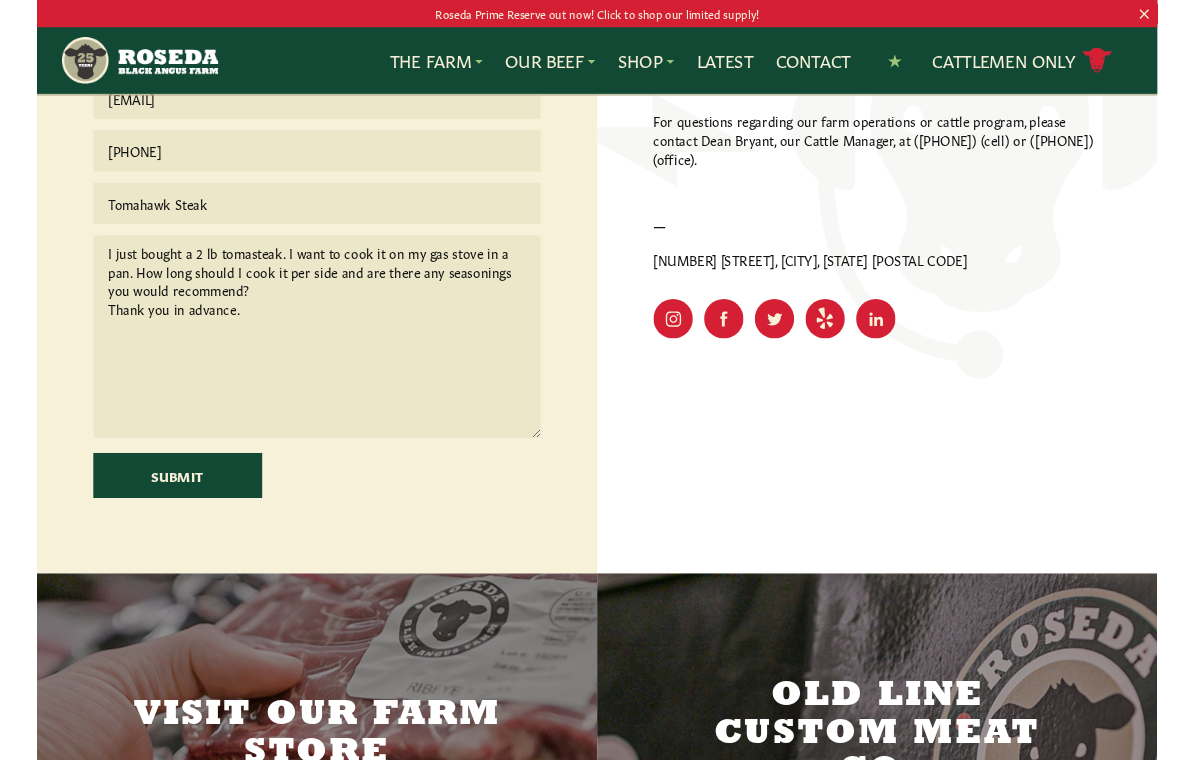 scroll, scrollTop: 780, scrollLeft: 0, axis: vertical 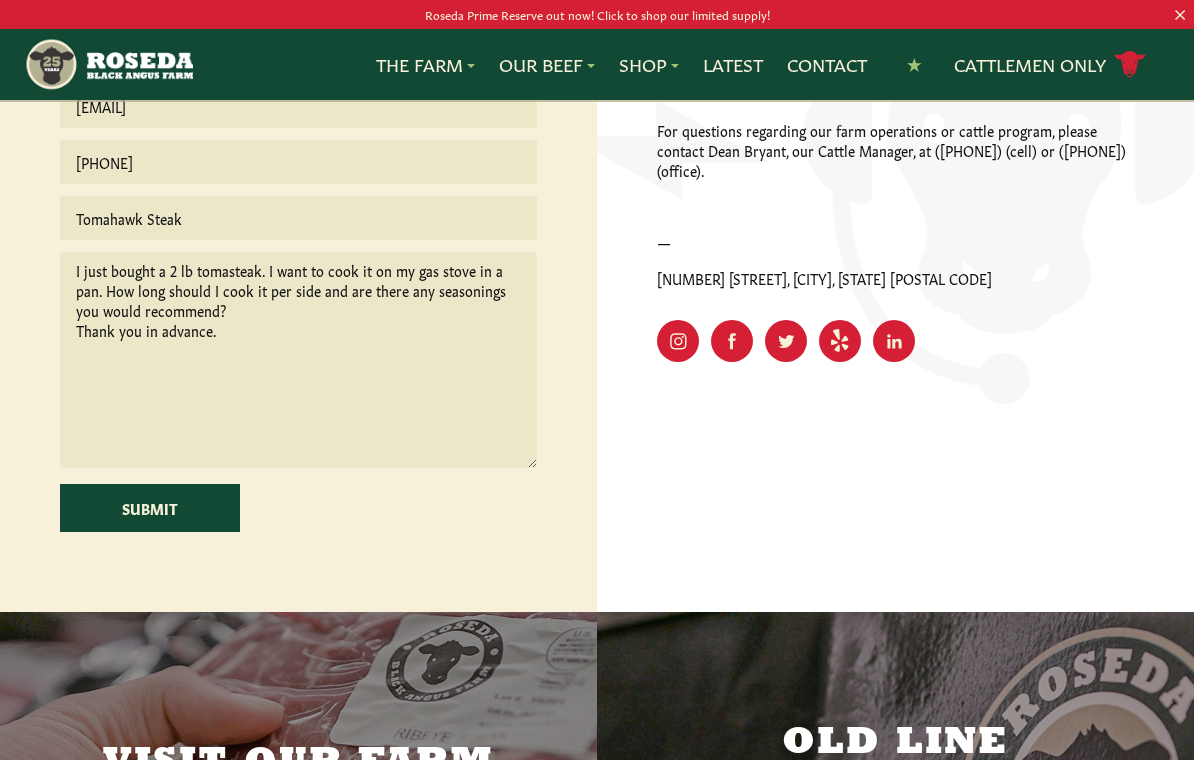 click on "—" at bounding box center (896, 242) 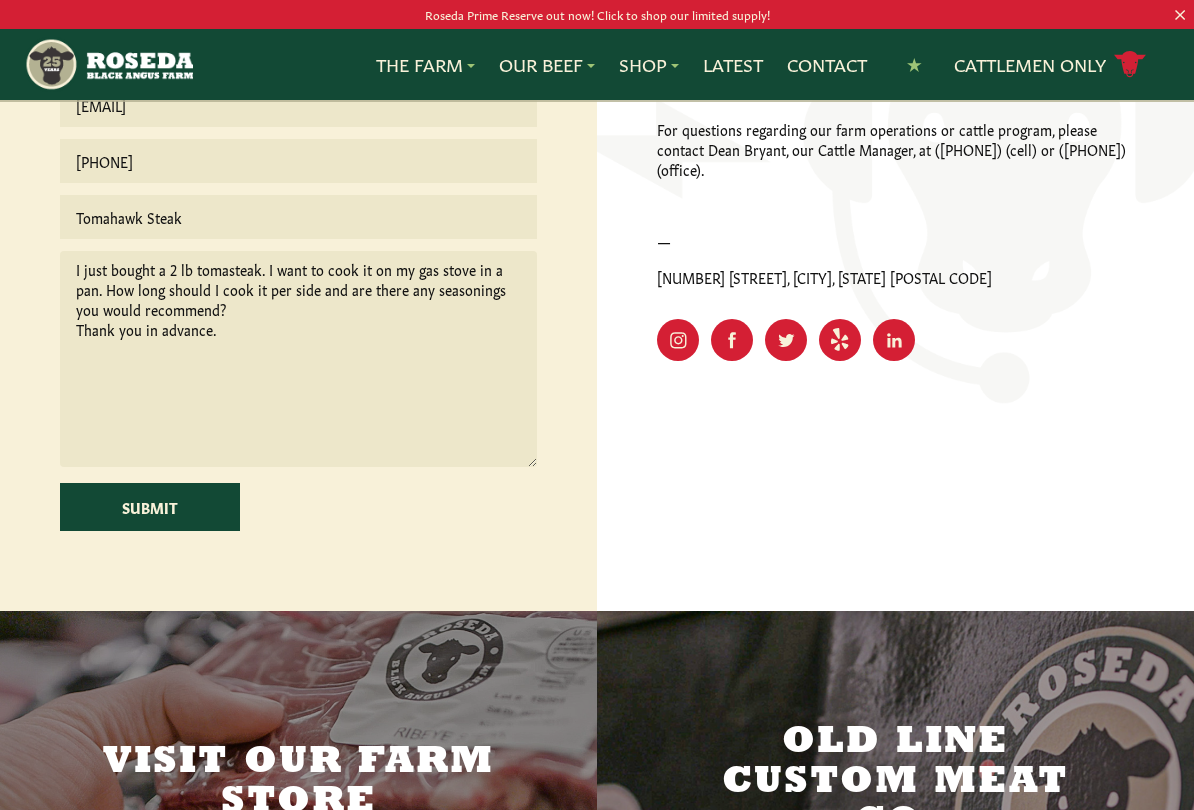 click on "I just bought a 2 lb tomasteak. I want to cook it on my gas stove in a pan. How long should I cook it per side and are there any seasonings you would recommend?
Thank you in advance." at bounding box center [299, 359] 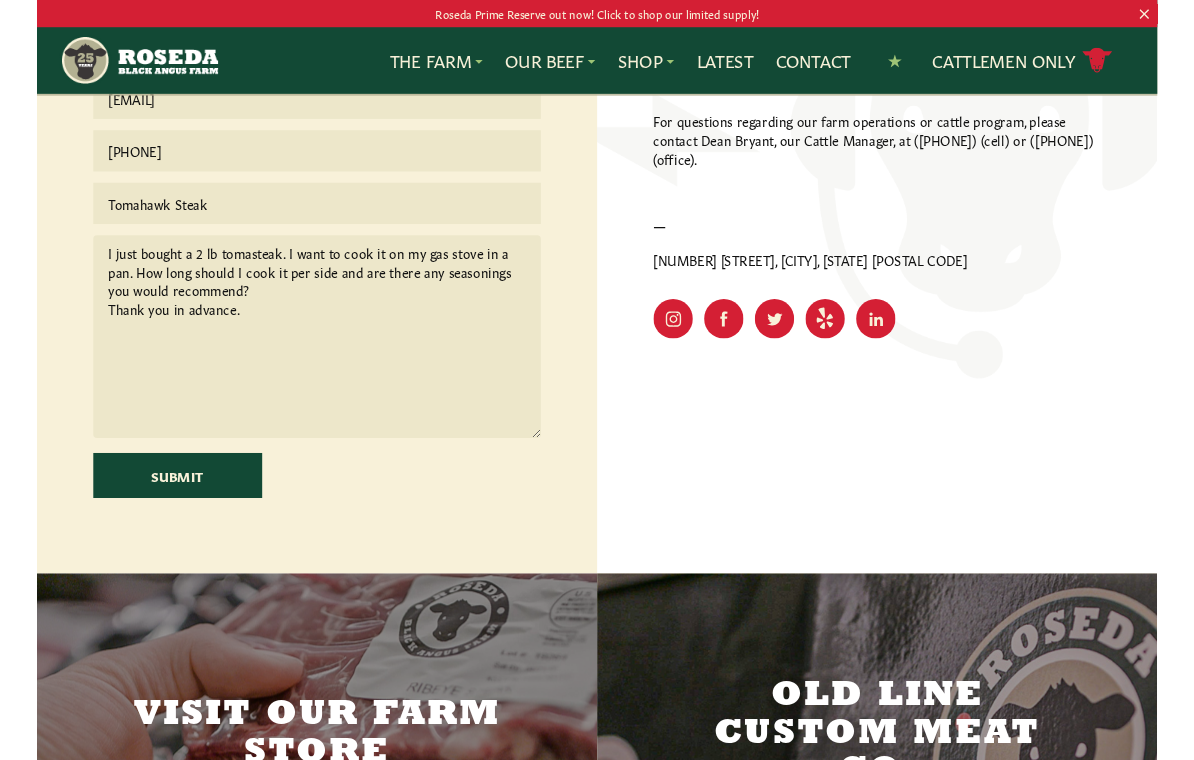 scroll, scrollTop: 780, scrollLeft: 0, axis: vertical 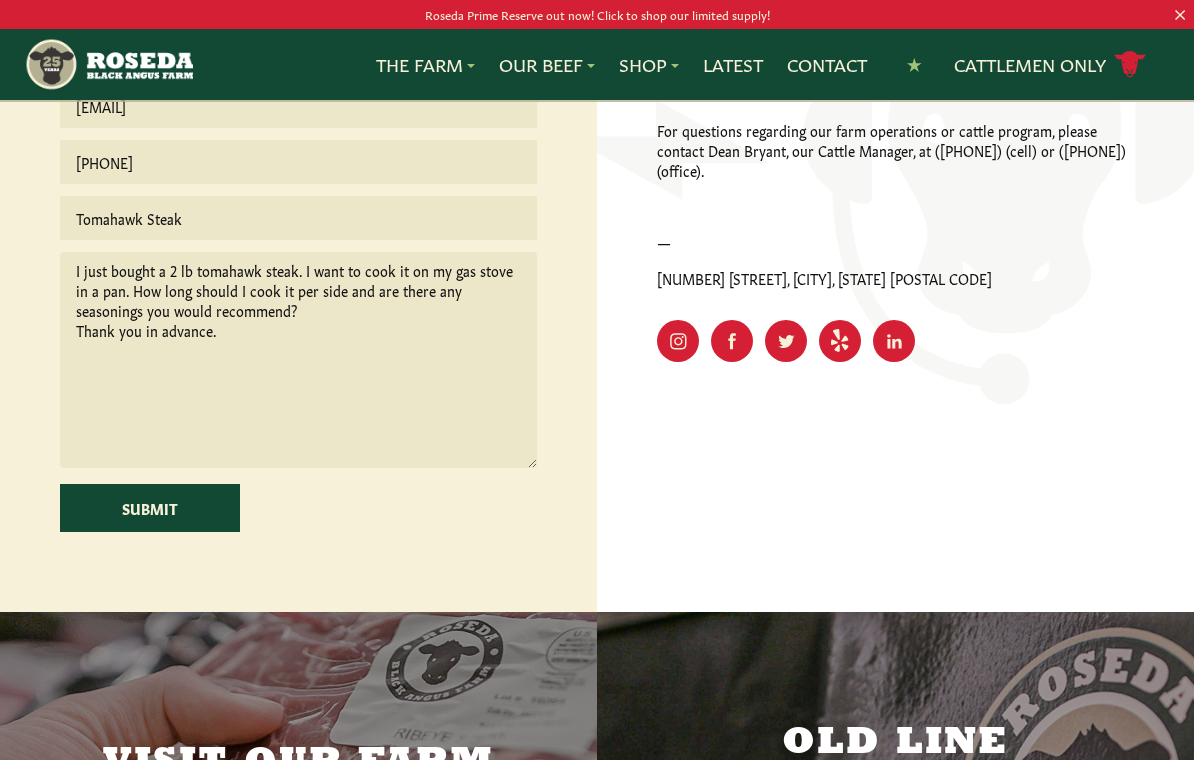 click on "I just bought a 2 lb tomahawk steak. I want to cook it on my gas stove in a pan. How long should I cook it per side and are there any seasonings you would recommend?
Thank you in advance." at bounding box center [299, 360] 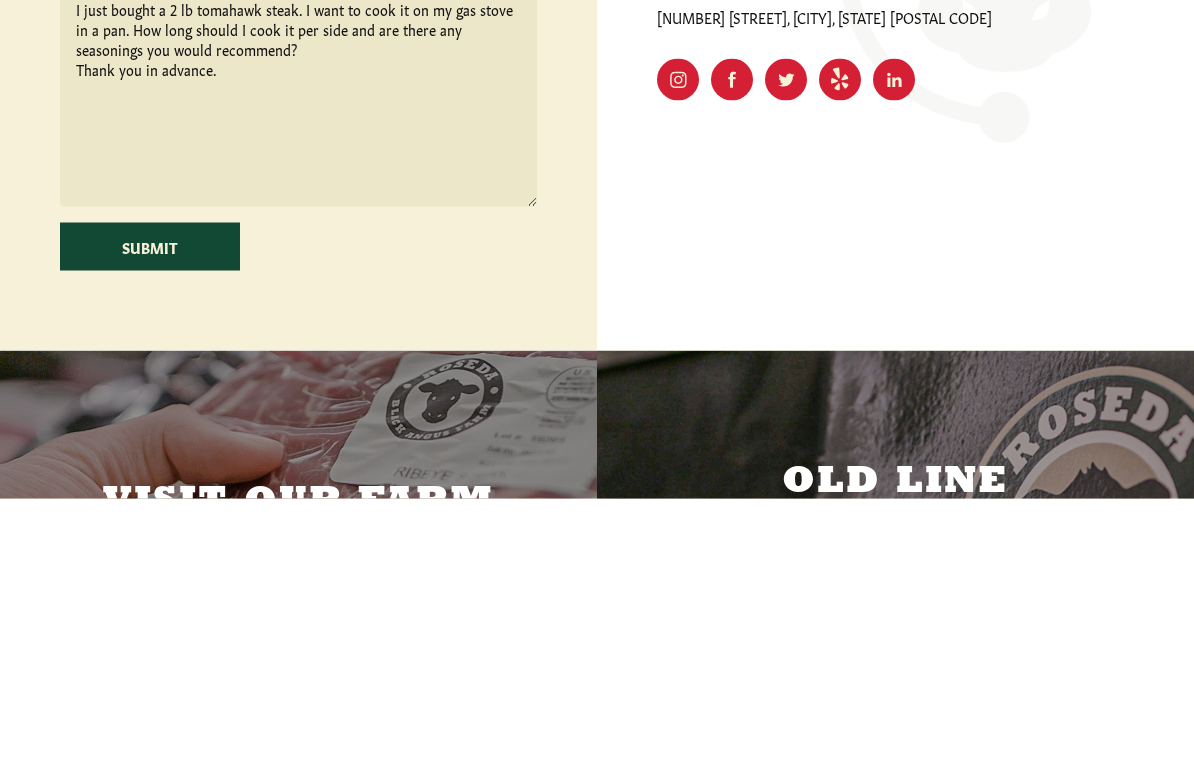 type on "I just bought a 2 lb tomahawk steak. I want to cook it on my gas stove in a pan. How long should I cook it per side and are there any seasonings you would recommend?
Thank you in advance." 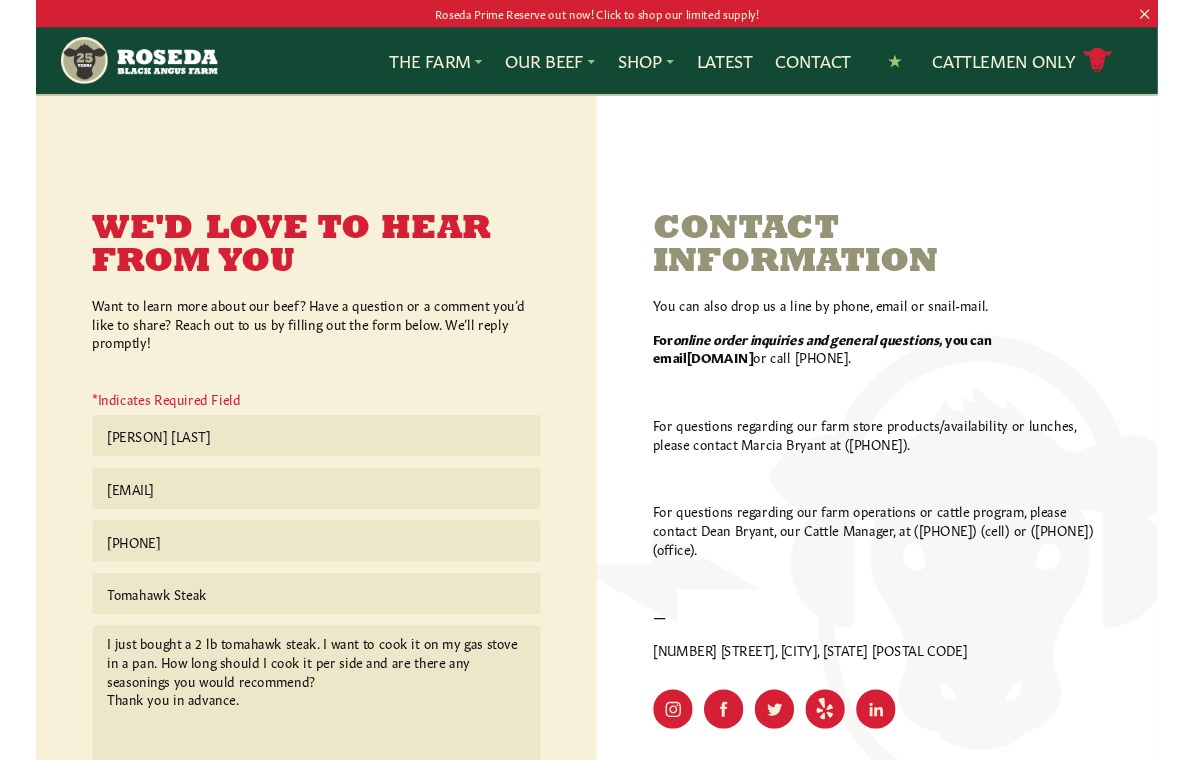 scroll, scrollTop: 380, scrollLeft: 0, axis: vertical 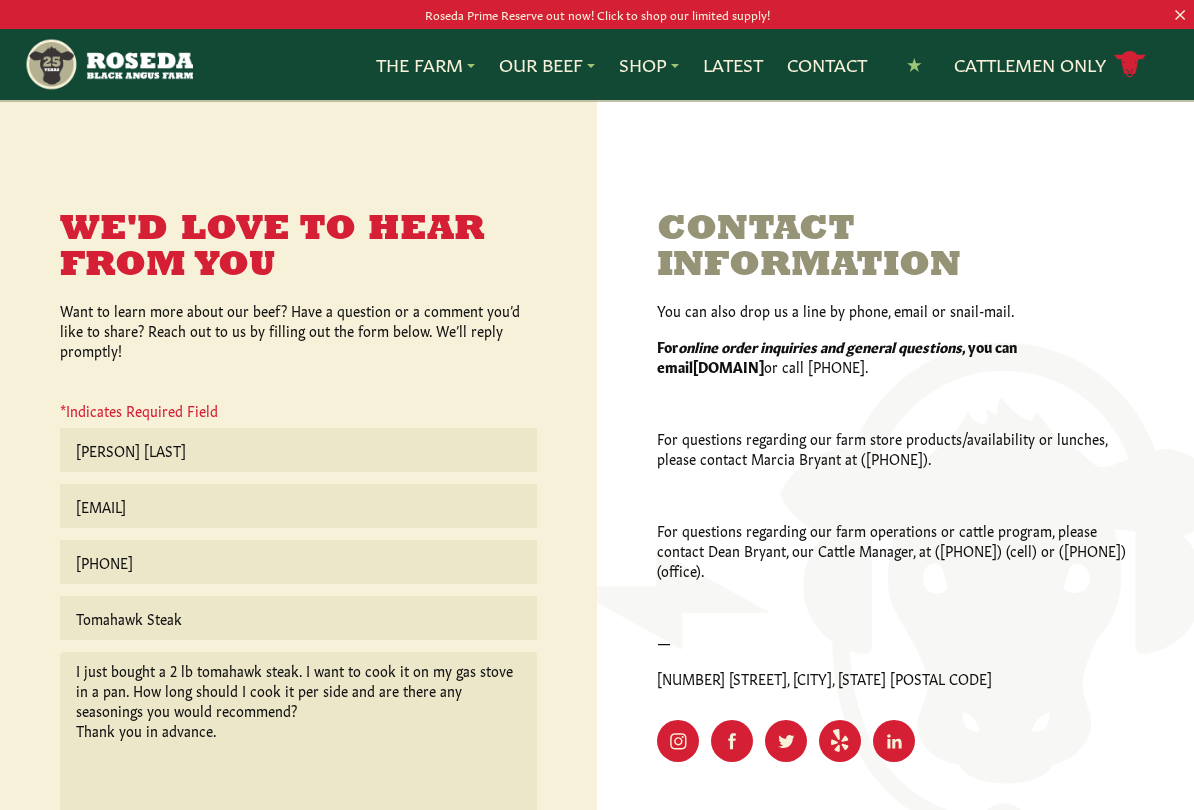 click on "Tomahawk Steak" at bounding box center (299, 618) 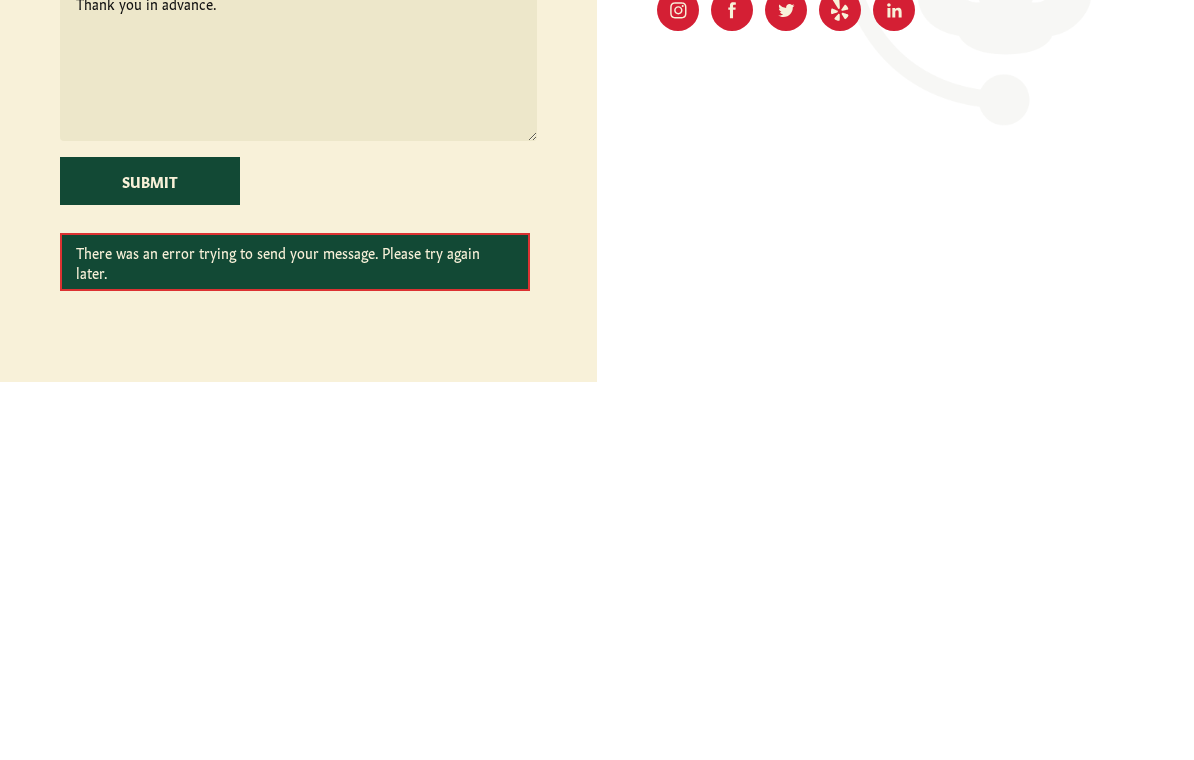 scroll, scrollTop: 736, scrollLeft: 0, axis: vertical 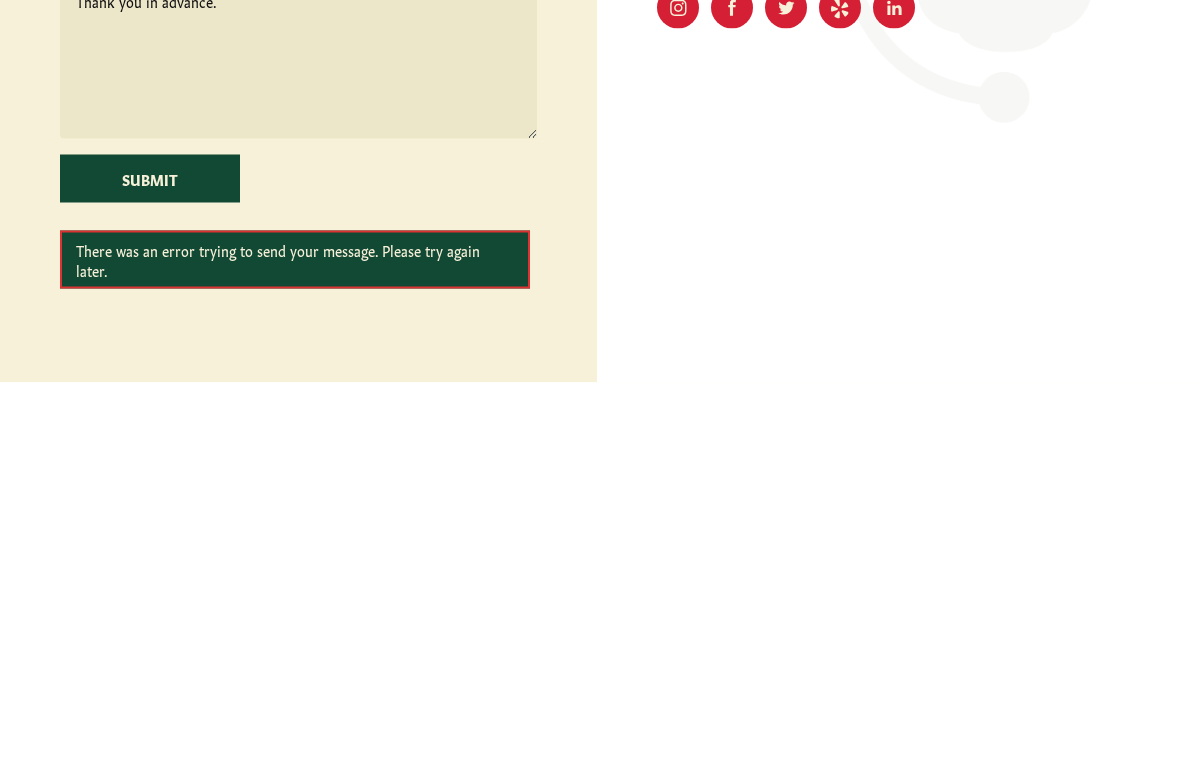type on "Tomahawk Steak How to cook." 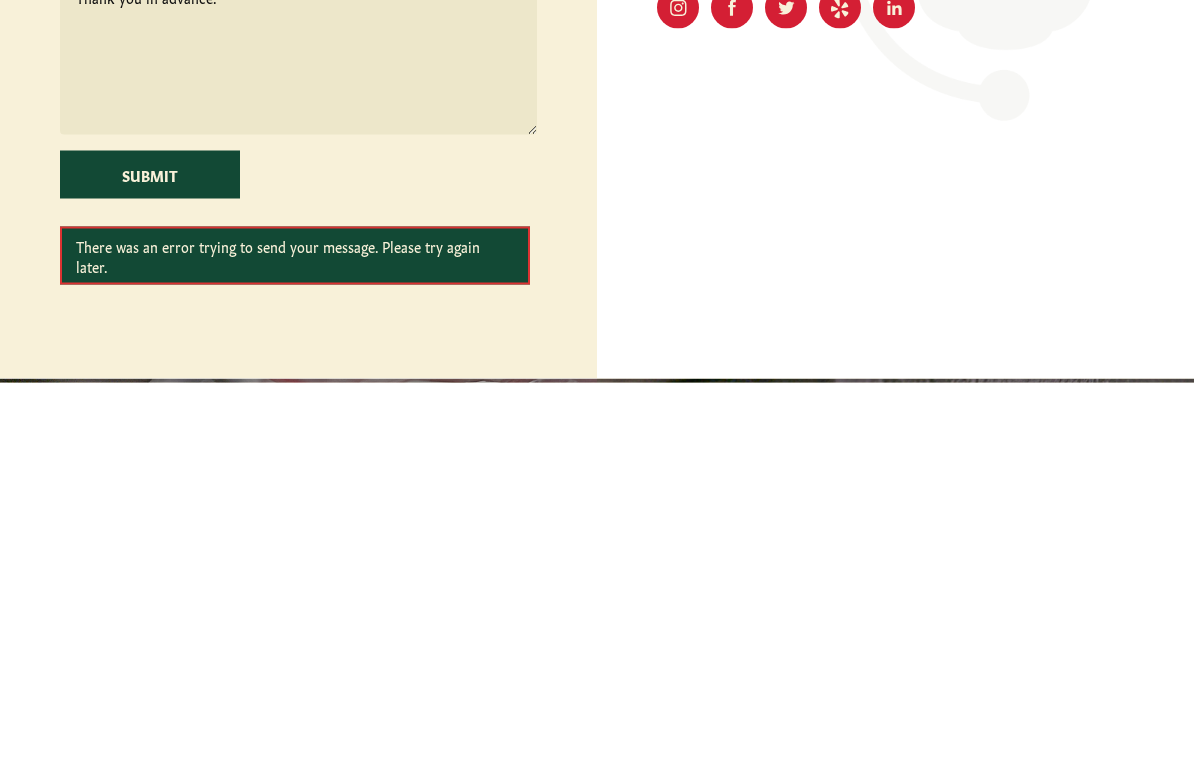 click on "There was an error trying to send your message. Please try again later." at bounding box center [295, 633] 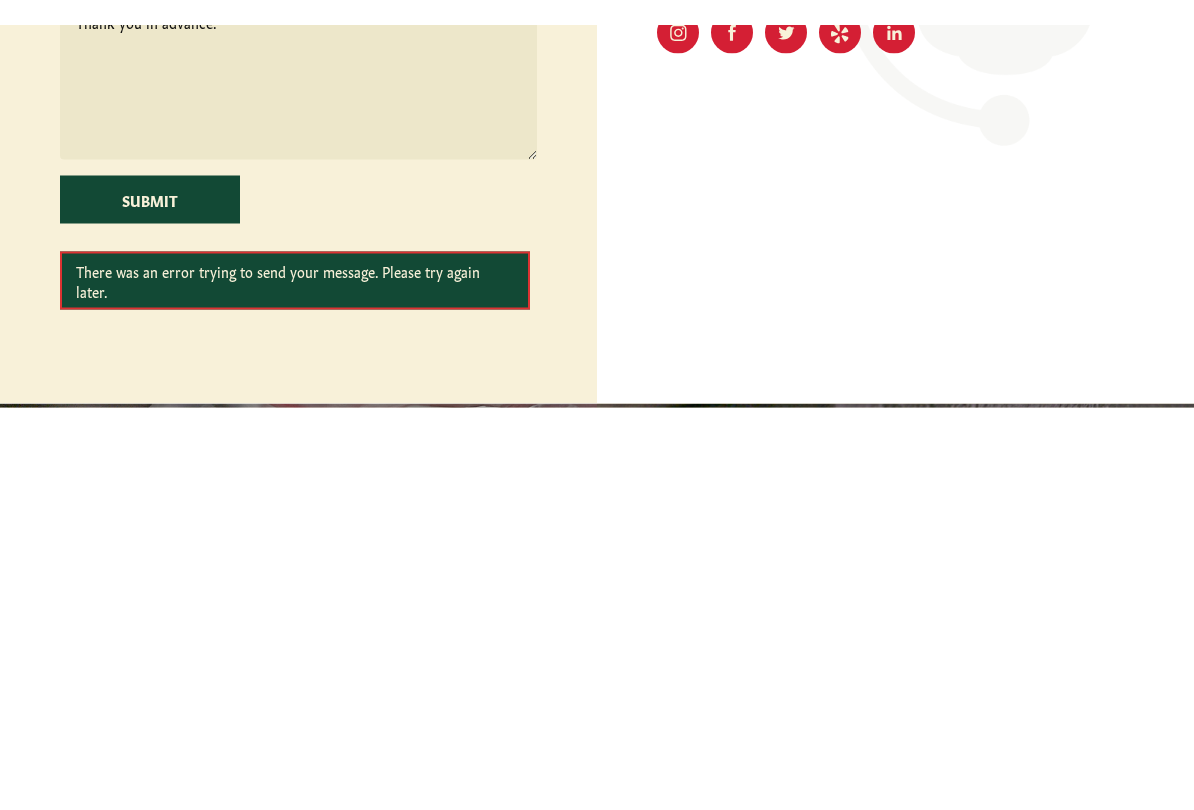scroll, scrollTop: 1114, scrollLeft: 0, axis: vertical 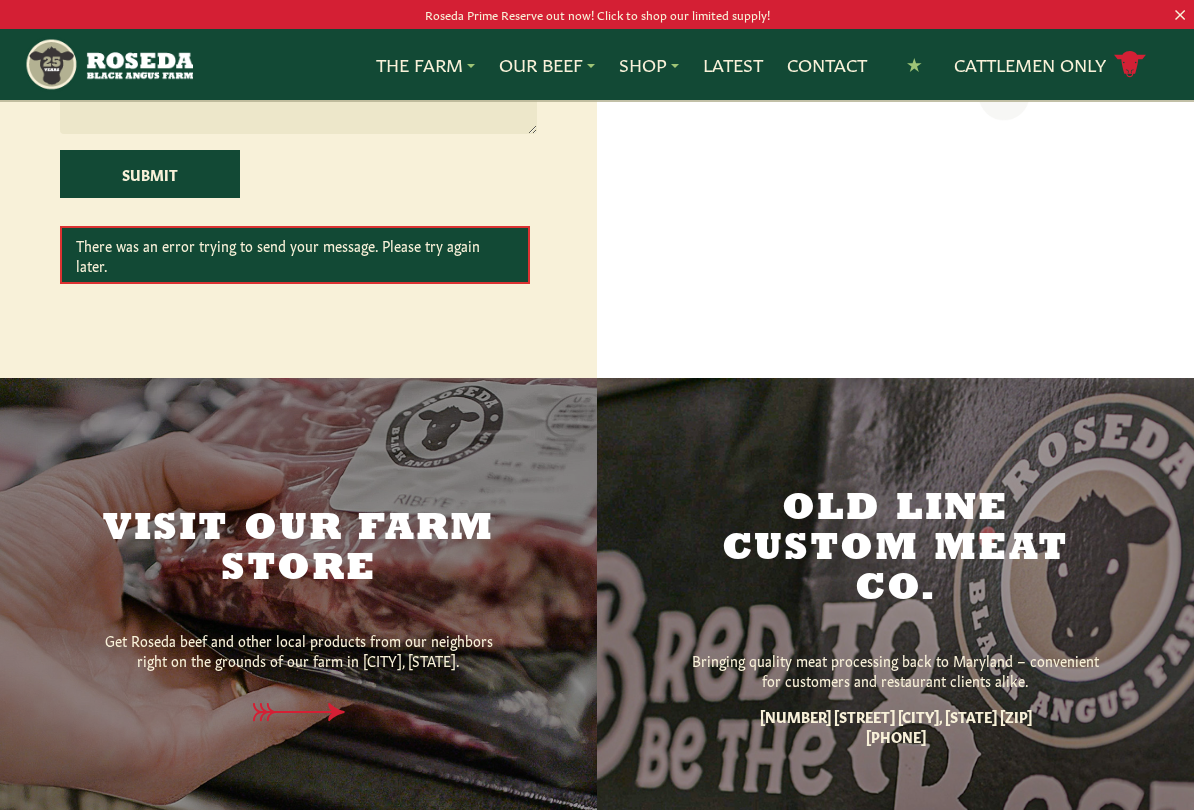 click on "There was an error trying to send your message. Please try again later." at bounding box center (295, 255) 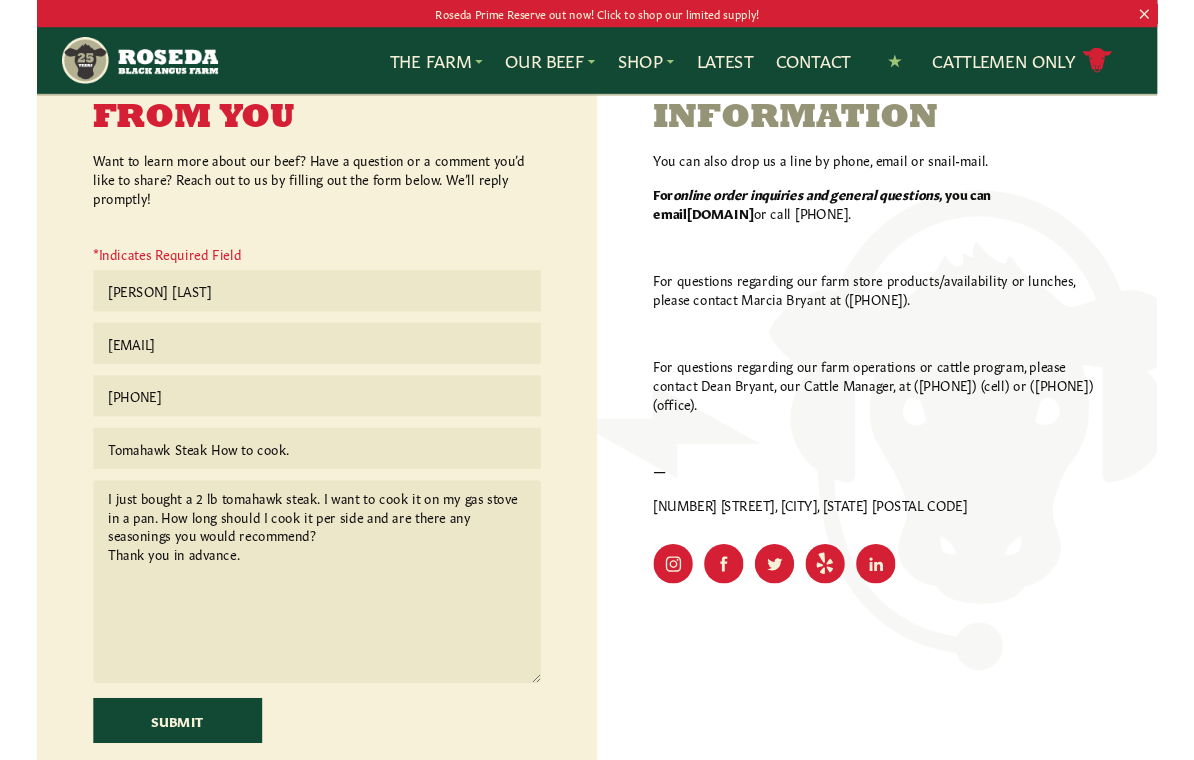 scroll, scrollTop: 521, scrollLeft: 0, axis: vertical 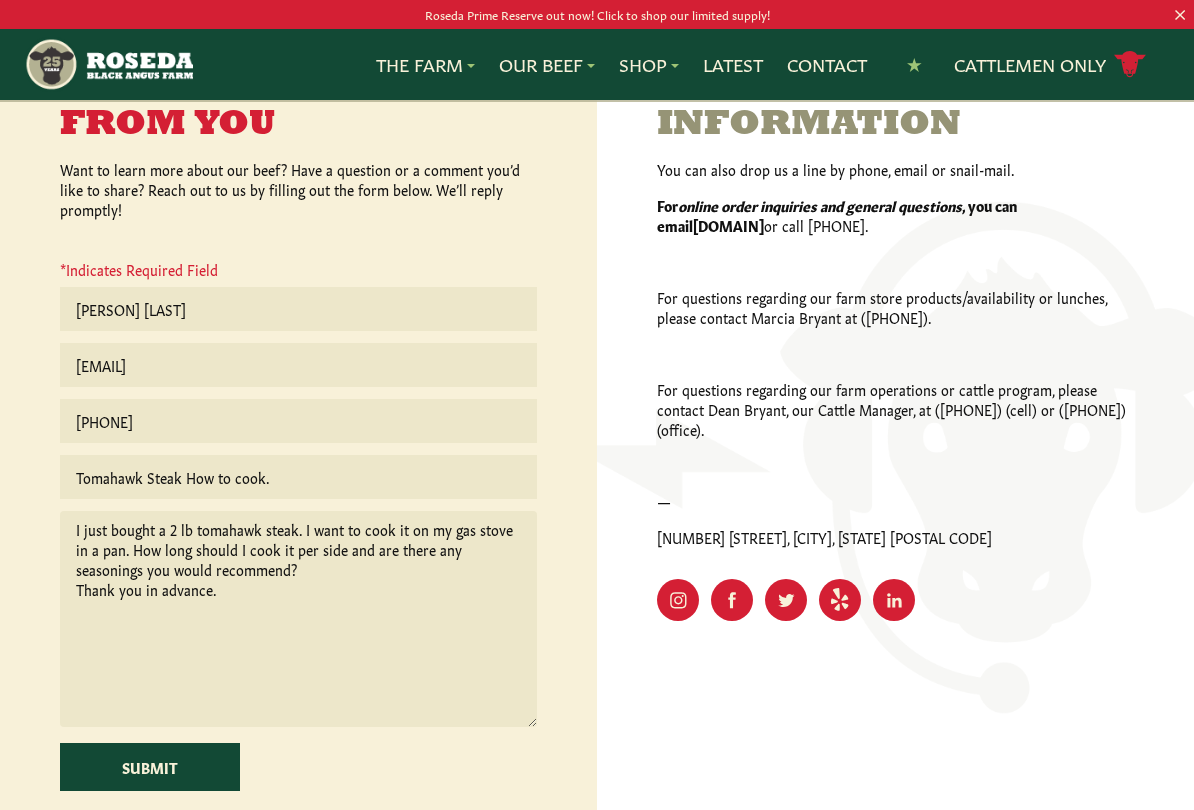 click on "I just bought a 2 lb tomahawk steak. I want to cook it on my gas stove in a pan. How long should I cook it per side and are there any seasonings you would recommend?
Thank you in advance." at bounding box center (299, 619) 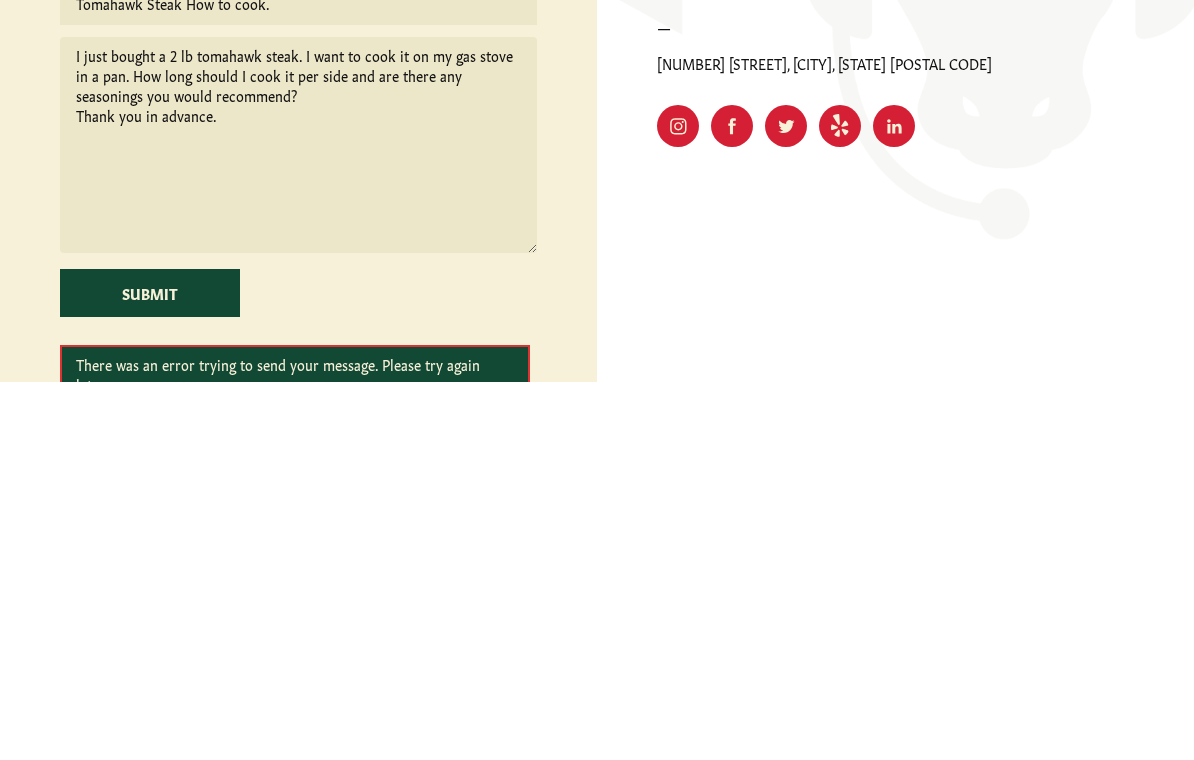 scroll, scrollTop: 636, scrollLeft: 0, axis: vertical 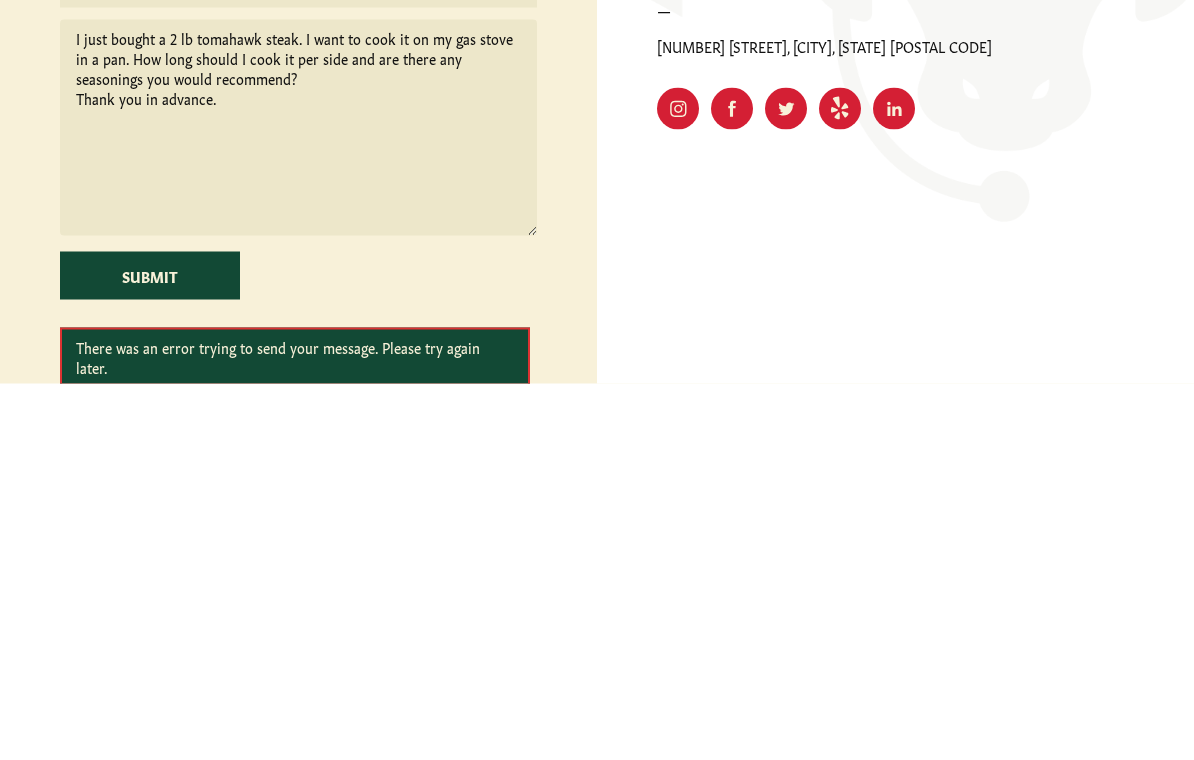 click on "Submit" at bounding box center [150, 652] 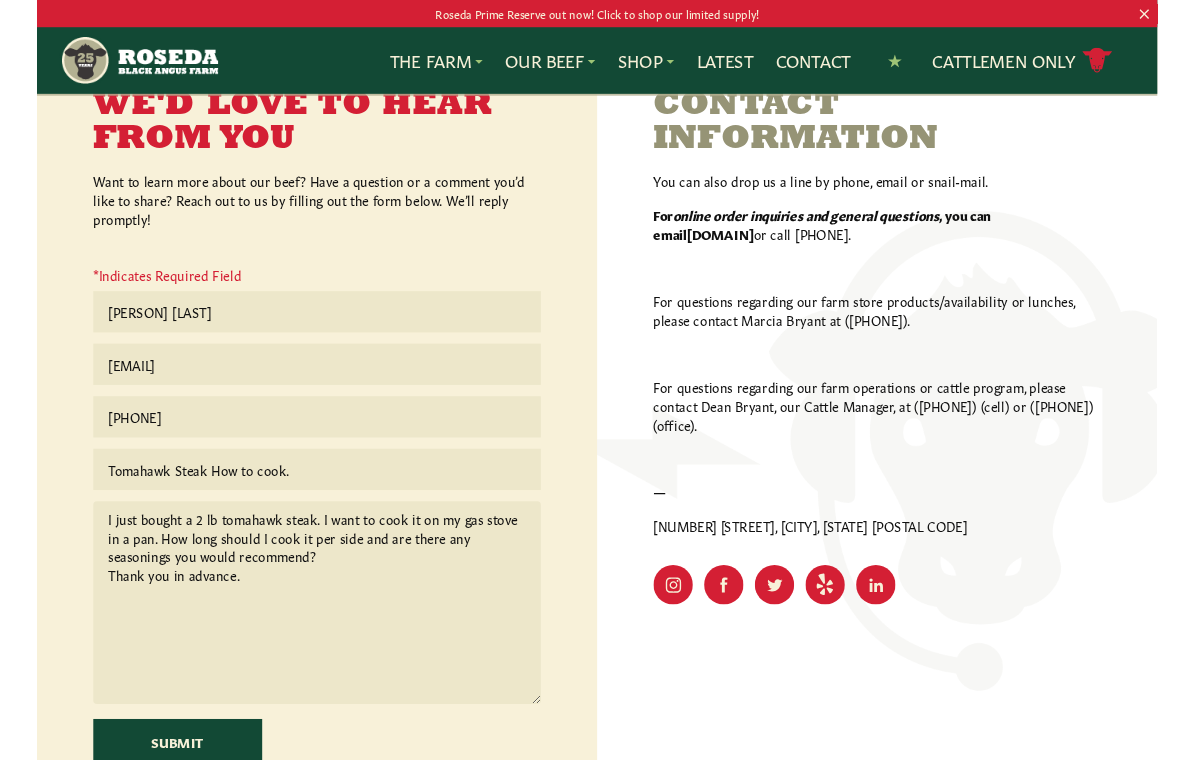 scroll, scrollTop: 495, scrollLeft: 0, axis: vertical 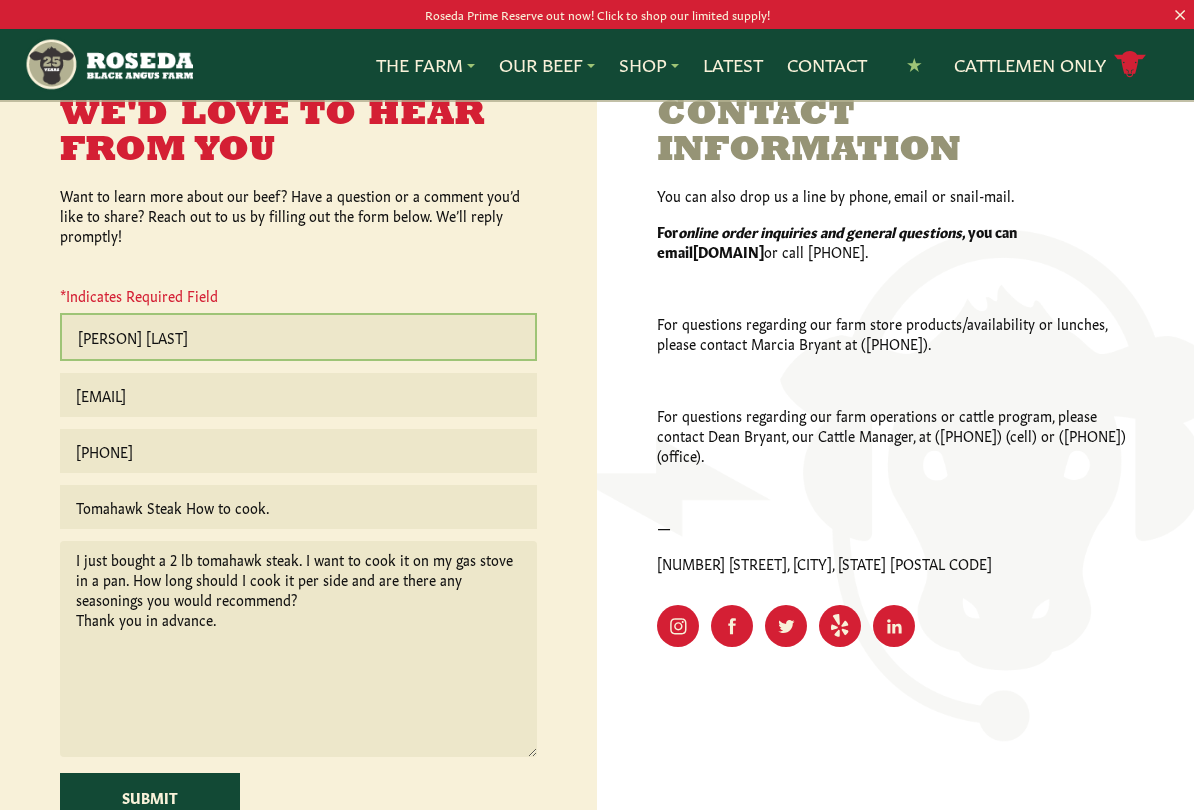 click on "[PERSON] [LAST]" at bounding box center (299, 337) 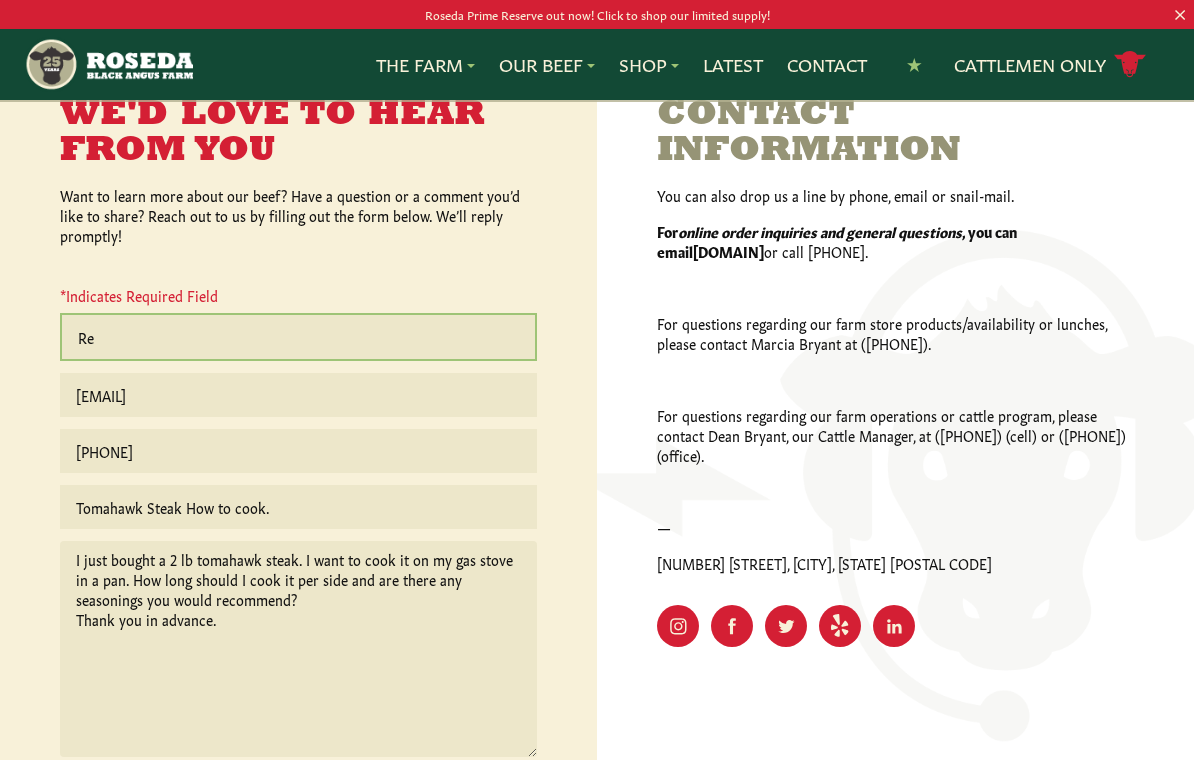 type on "R" 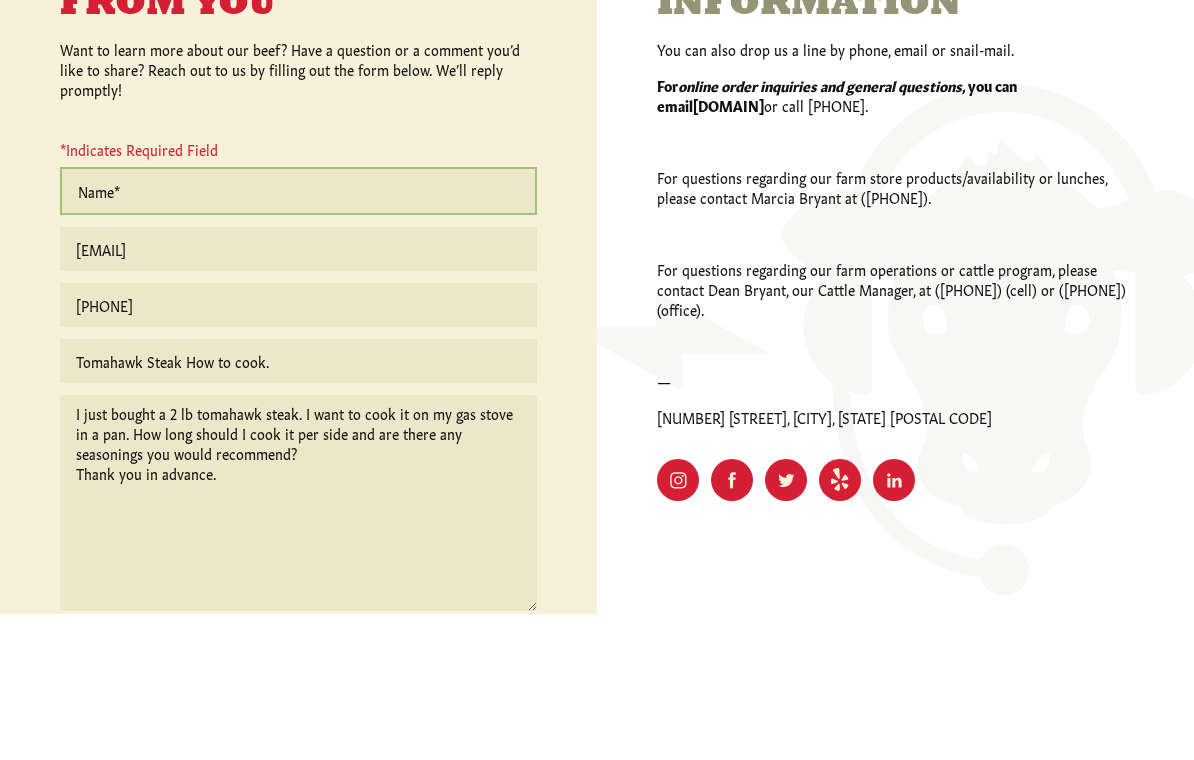 type 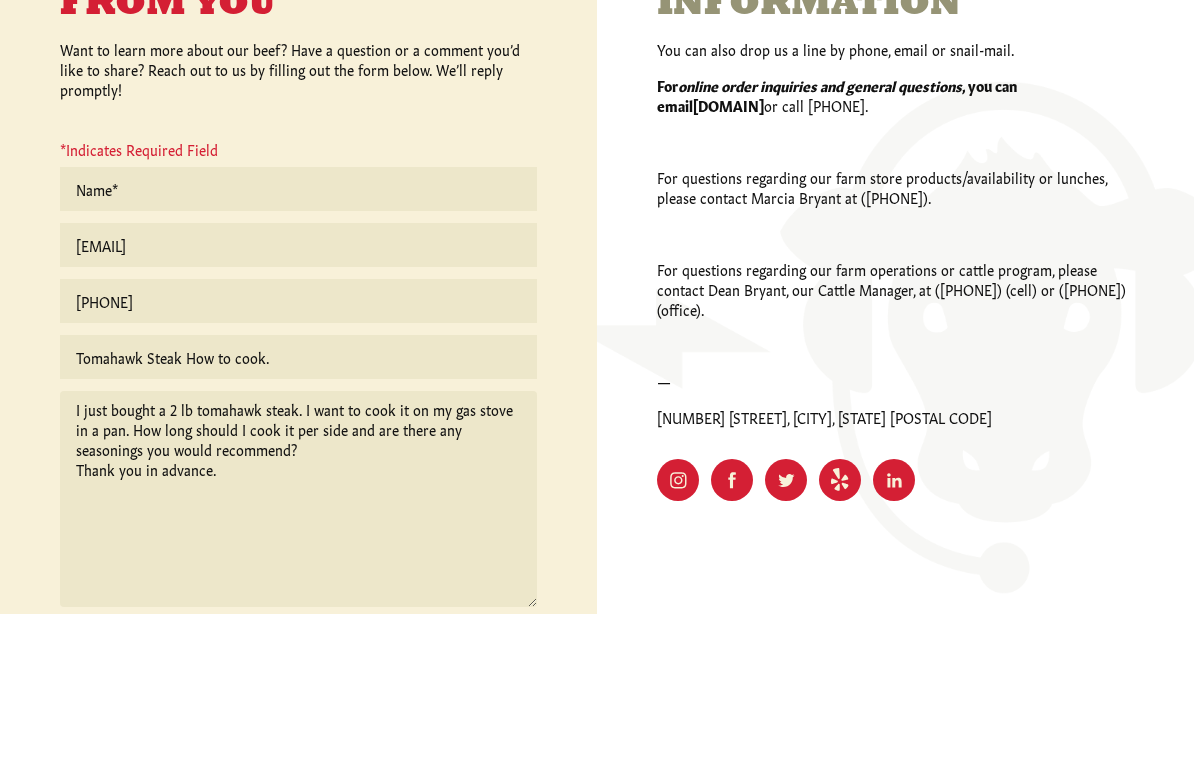 click on "[EMAIL]" at bounding box center [299, 391] 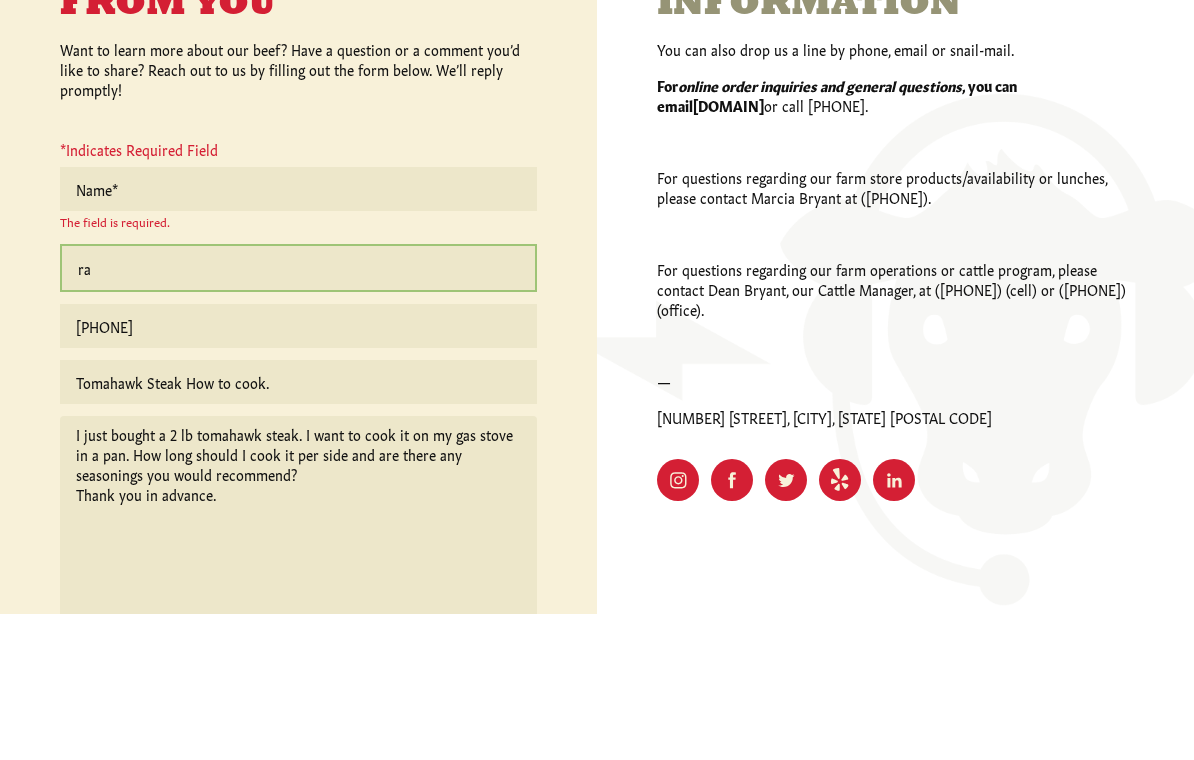 type on "r" 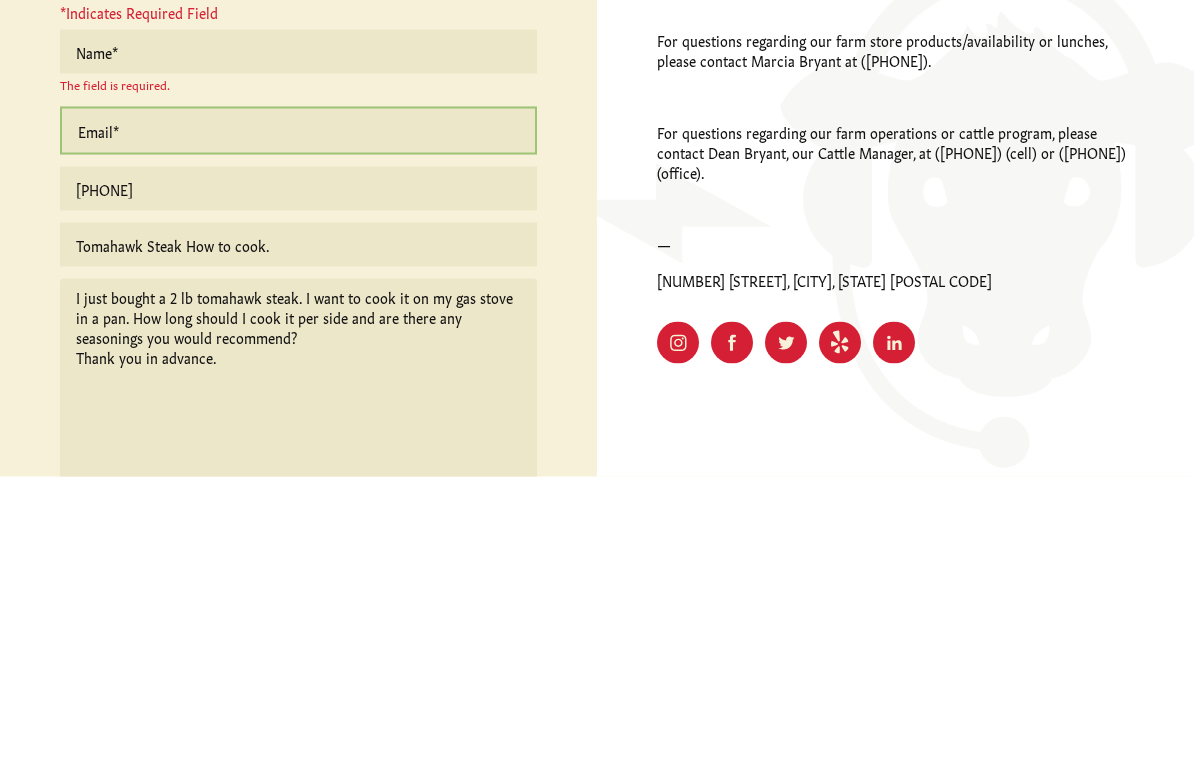 type 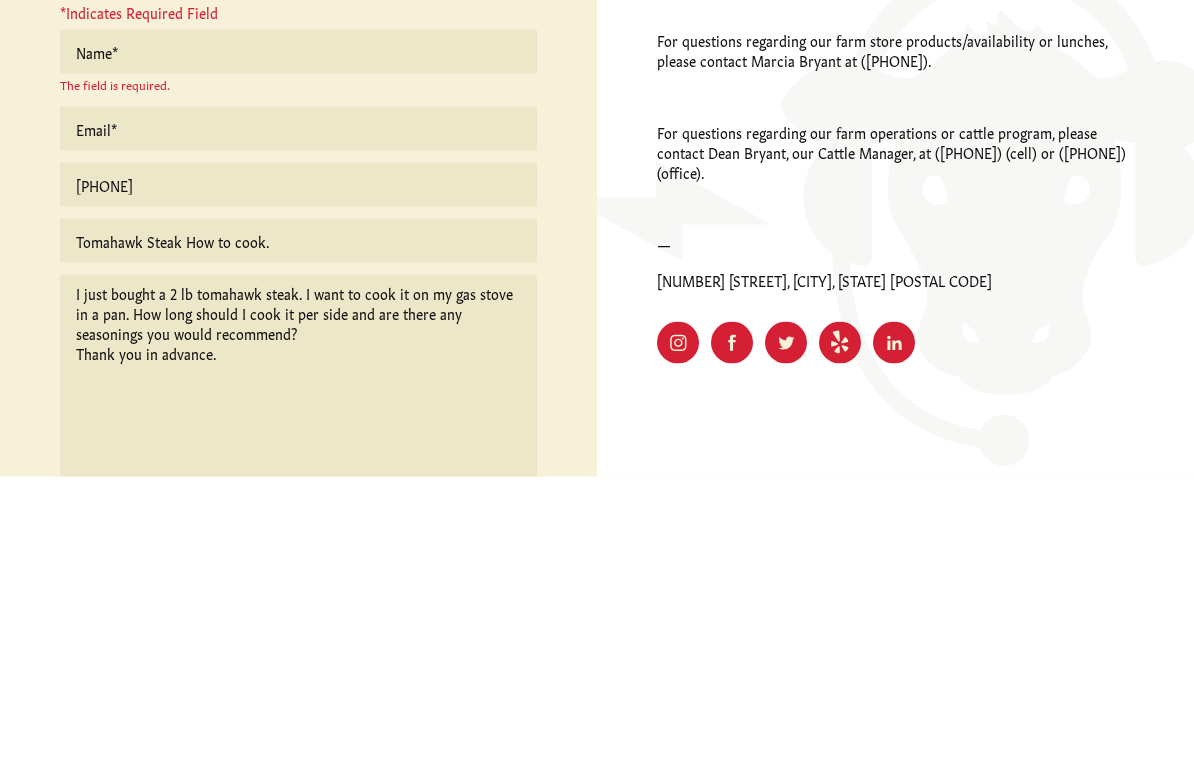 click on "[PHONE]" at bounding box center (299, 468) 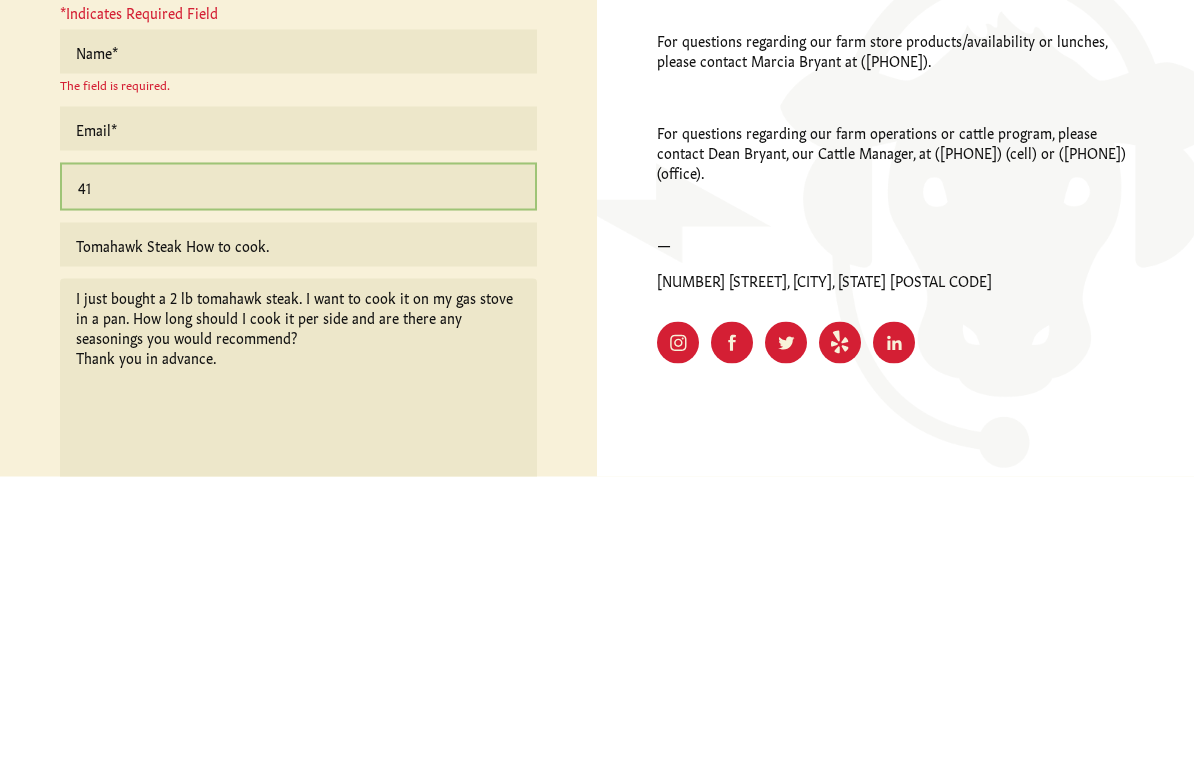 type on "4" 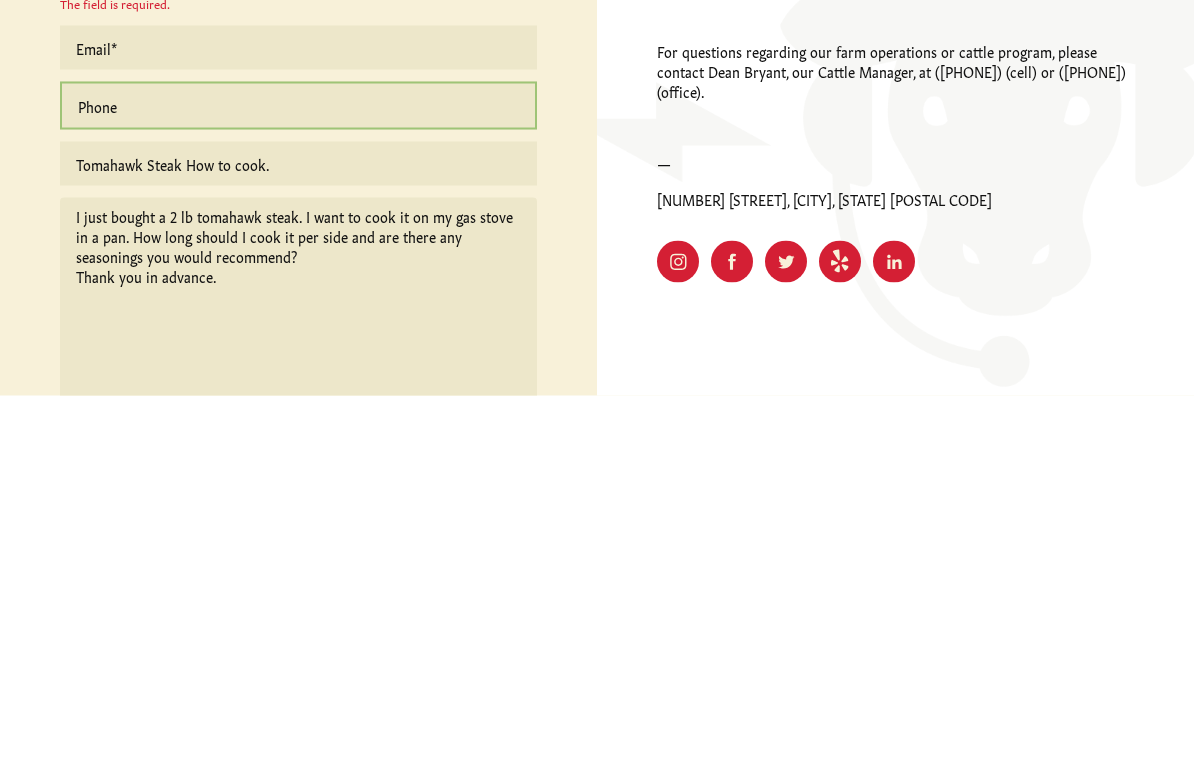 scroll, scrollTop: 505, scrollLeft: 0, axis: vertical 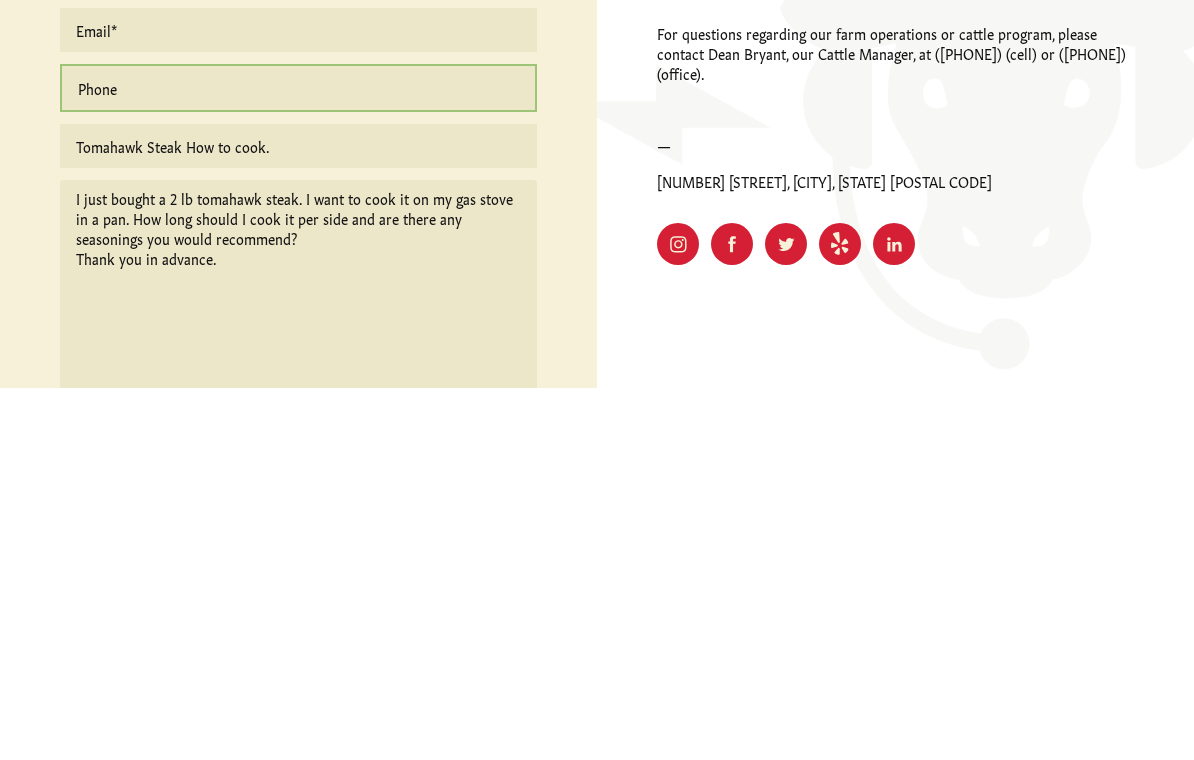 type 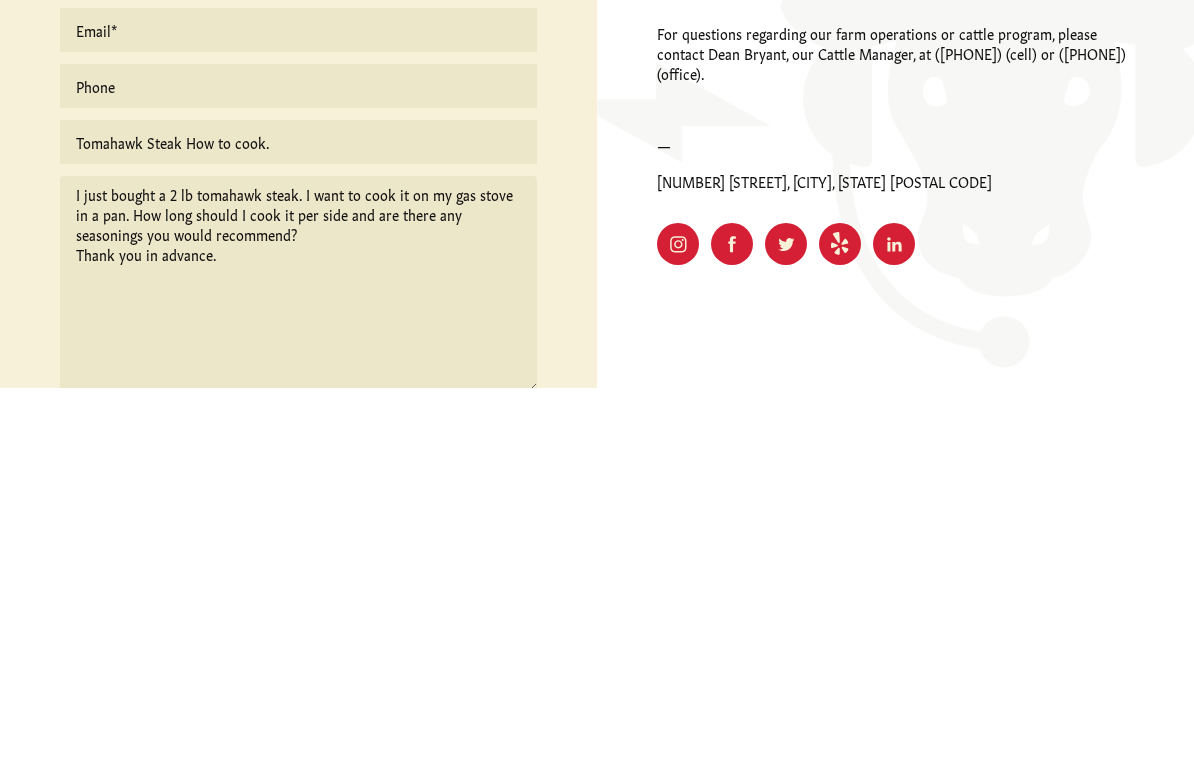 click on "Tomahawk Steak How to cook." at bounding box center (299, 514) 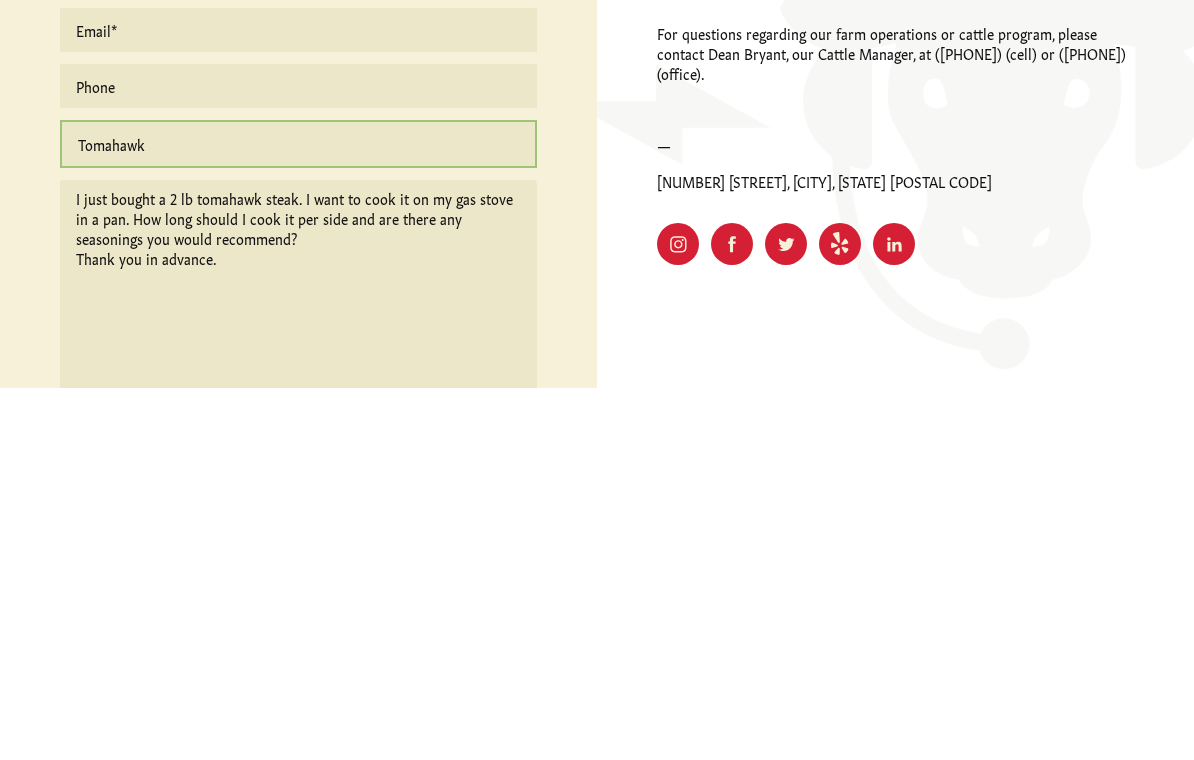 type on "Tomahaw" 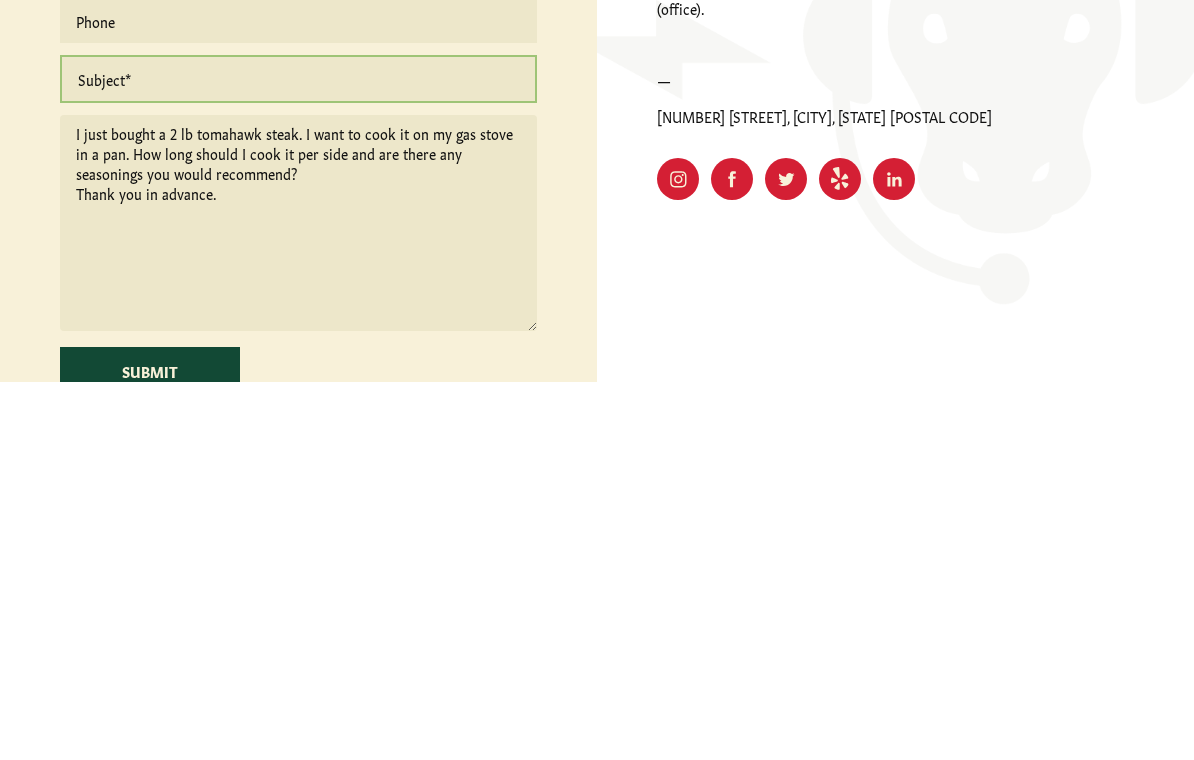 scroll, scrollTop: 564, scrollLeft: 0, axis: vertical 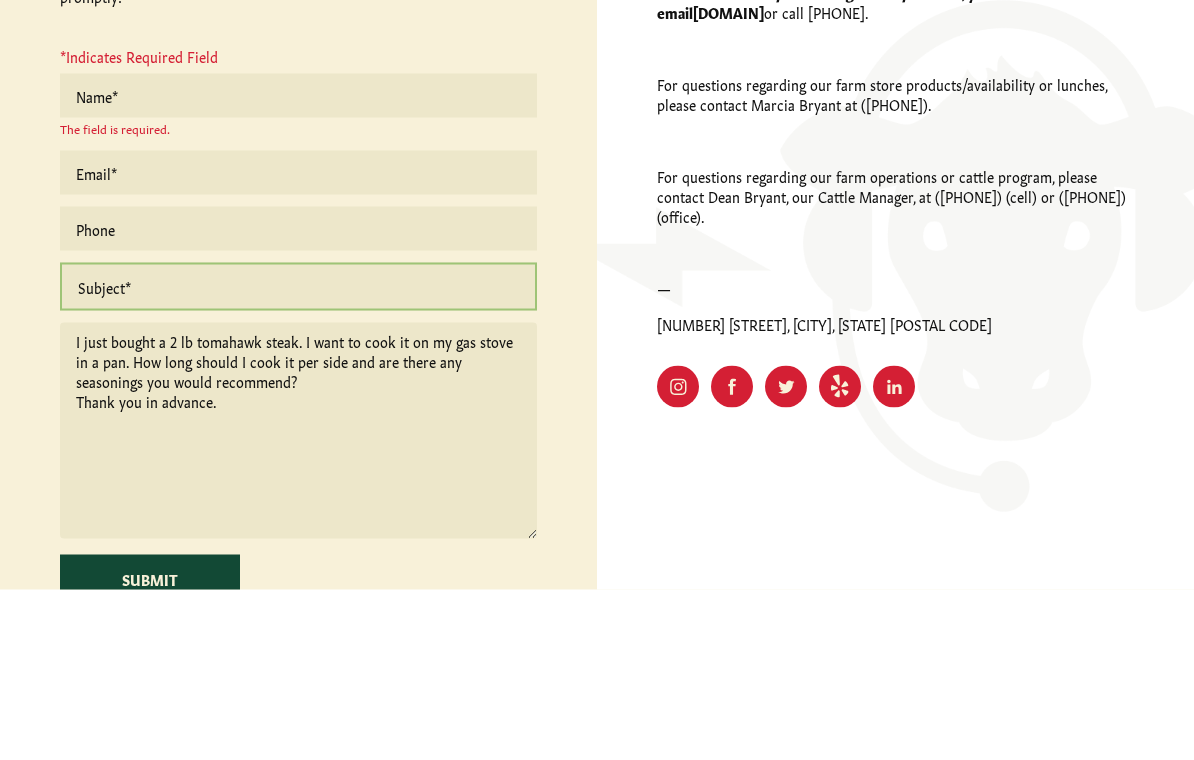 type 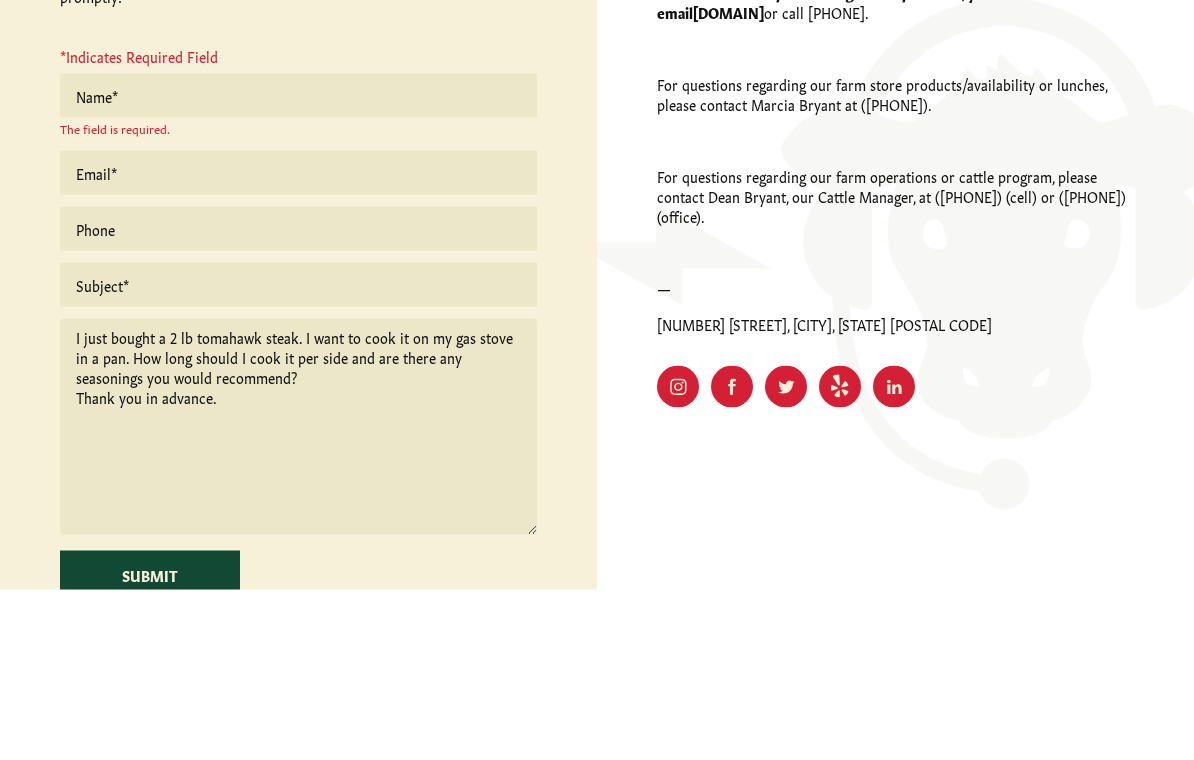 click at bounding box center [299, 266] 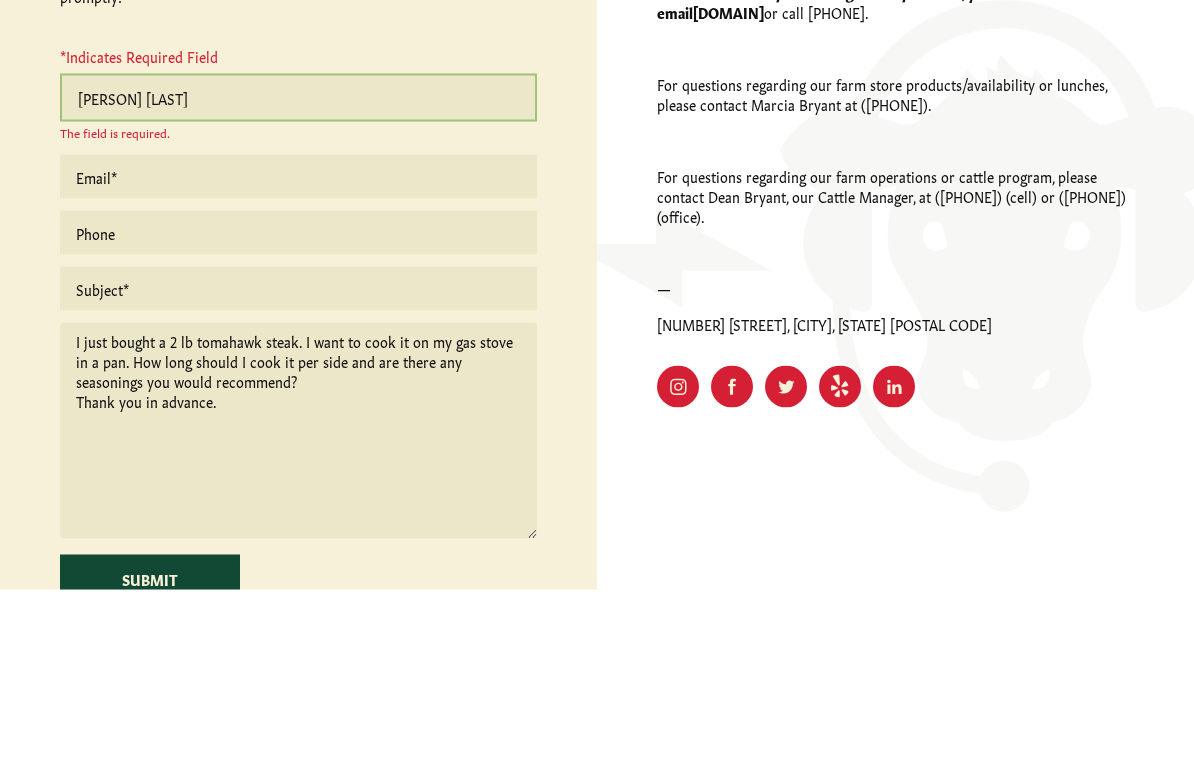 type on "[PERSON] [LAST]" 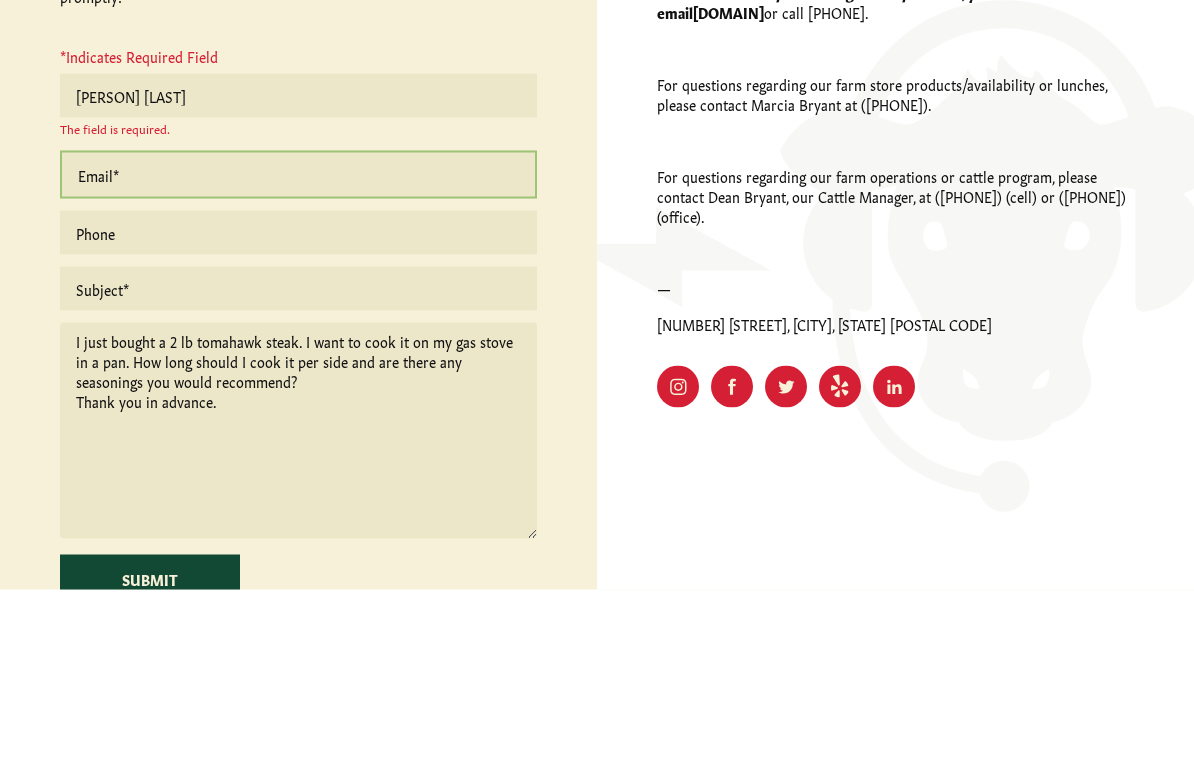 click on "[FIRST] [LAST] The field is required.
I just bought a 2 lb tomahawk steak. I want to cook it on my gas stove in a pan. How long should I cook it per side and are there any seasonings you would recommend?
Thank you in advance.
Submit
There was an error trying to send your message. Please try again later." at bounding box center (299, 551) 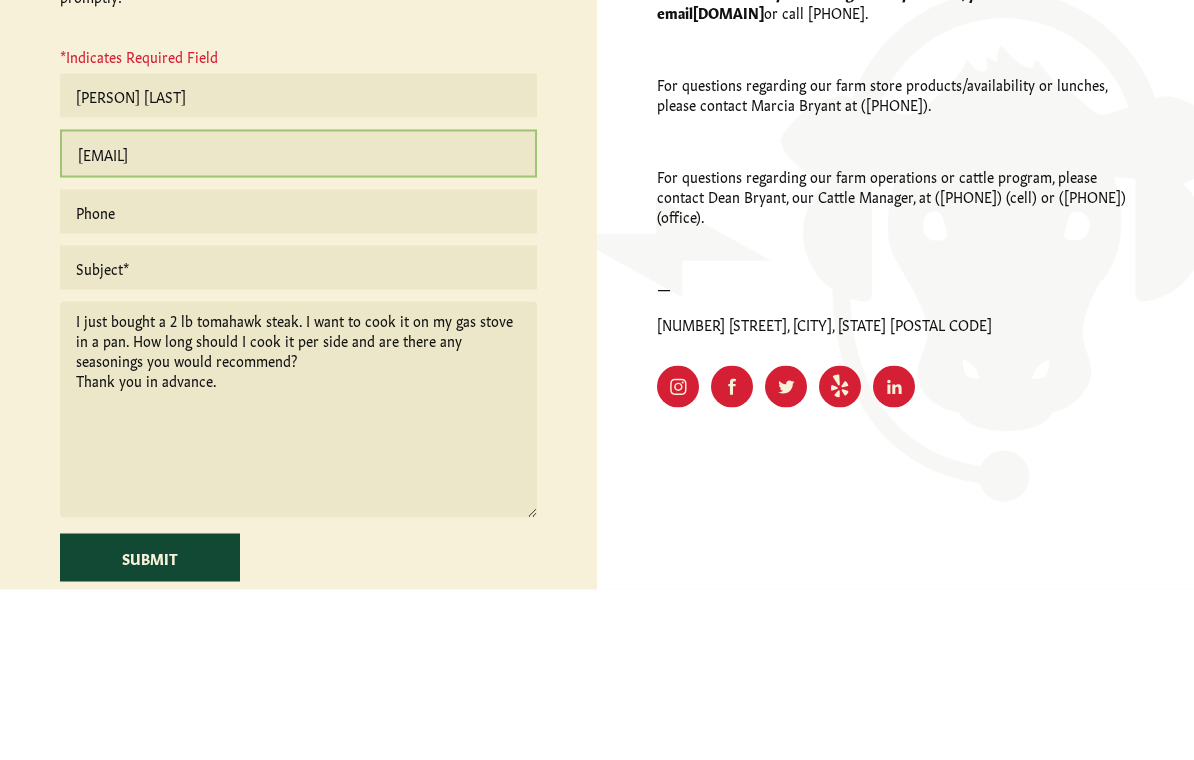 type on "[EMAIL]" 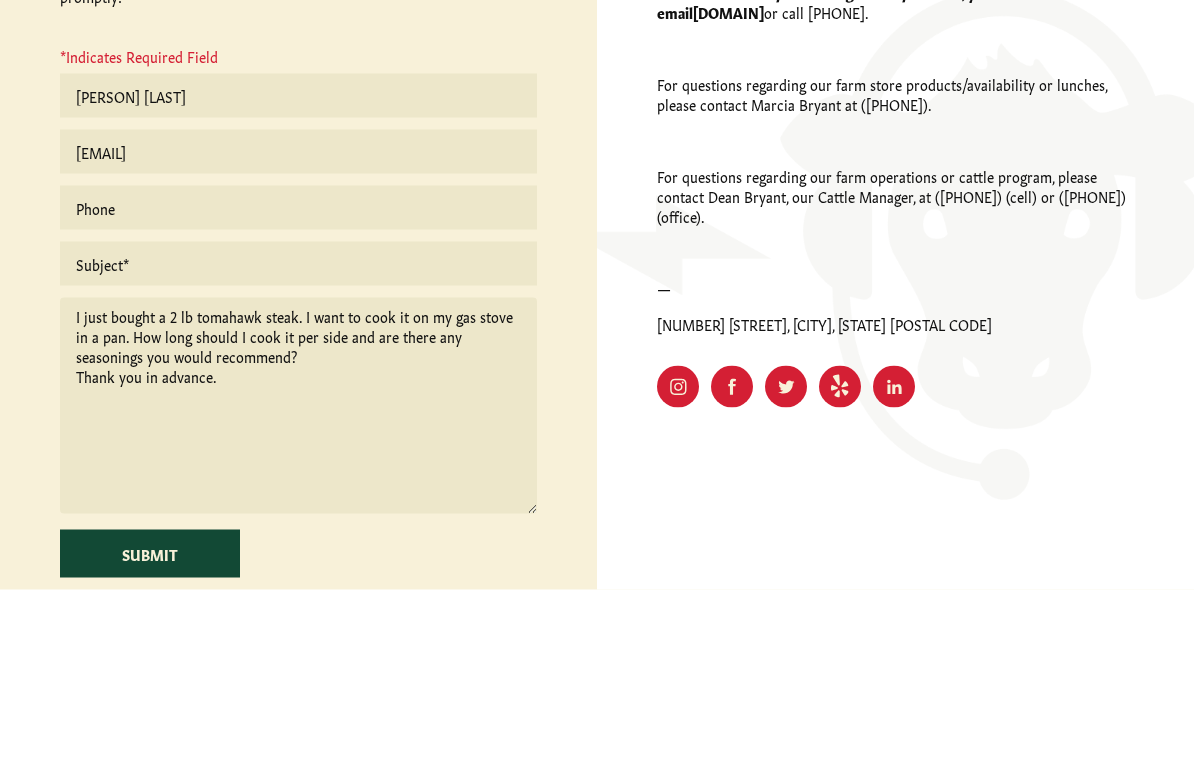 click at bounding box center [299, 378] 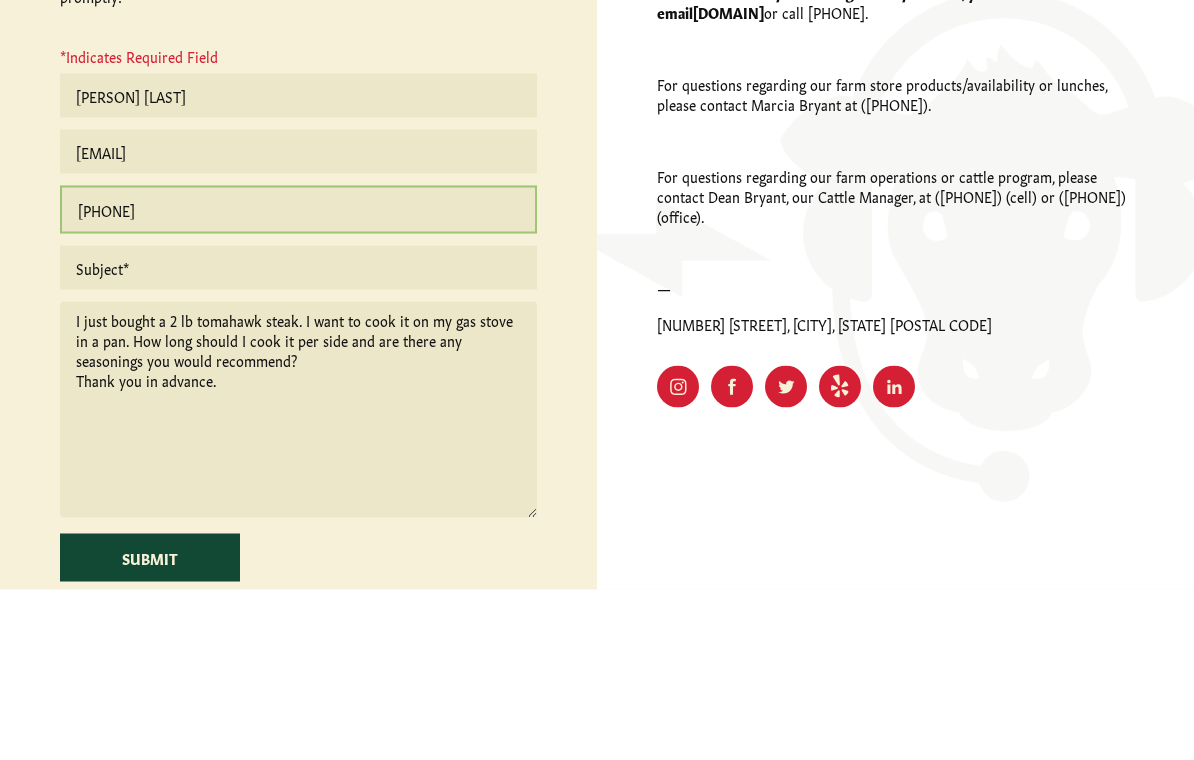 type on "[PHONE]" 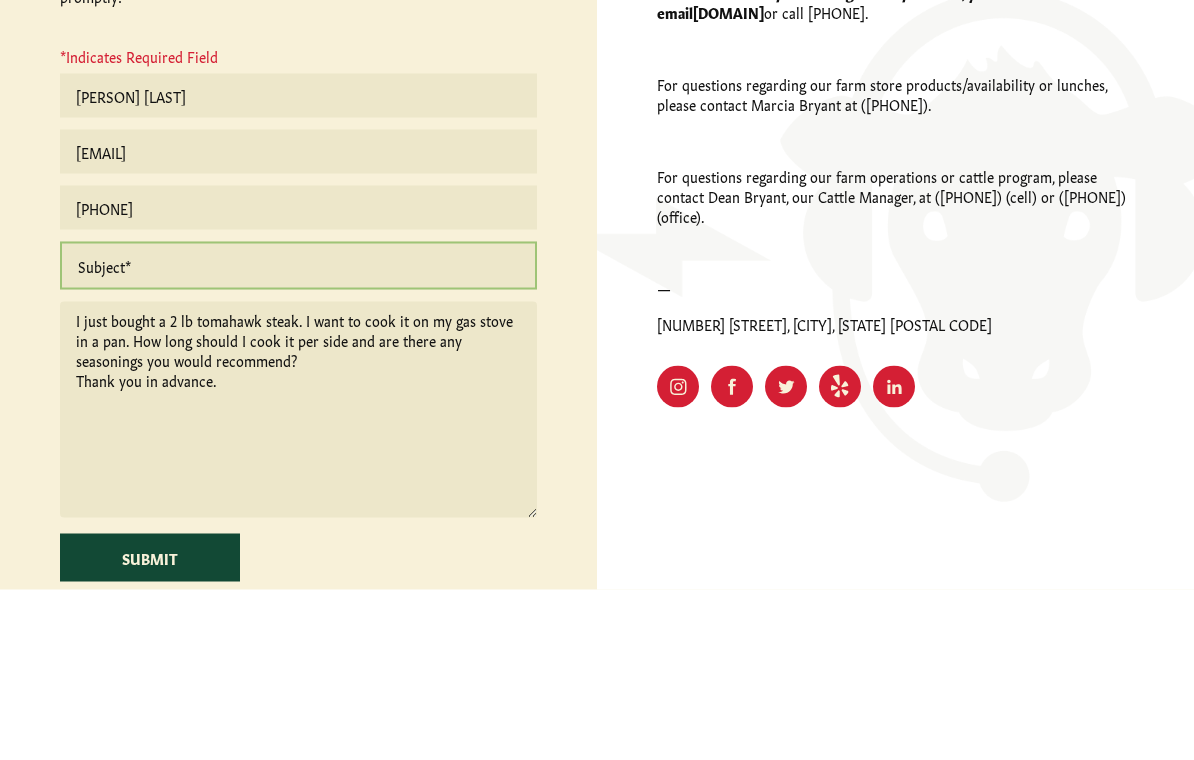 click at bounding box center [299, 436] 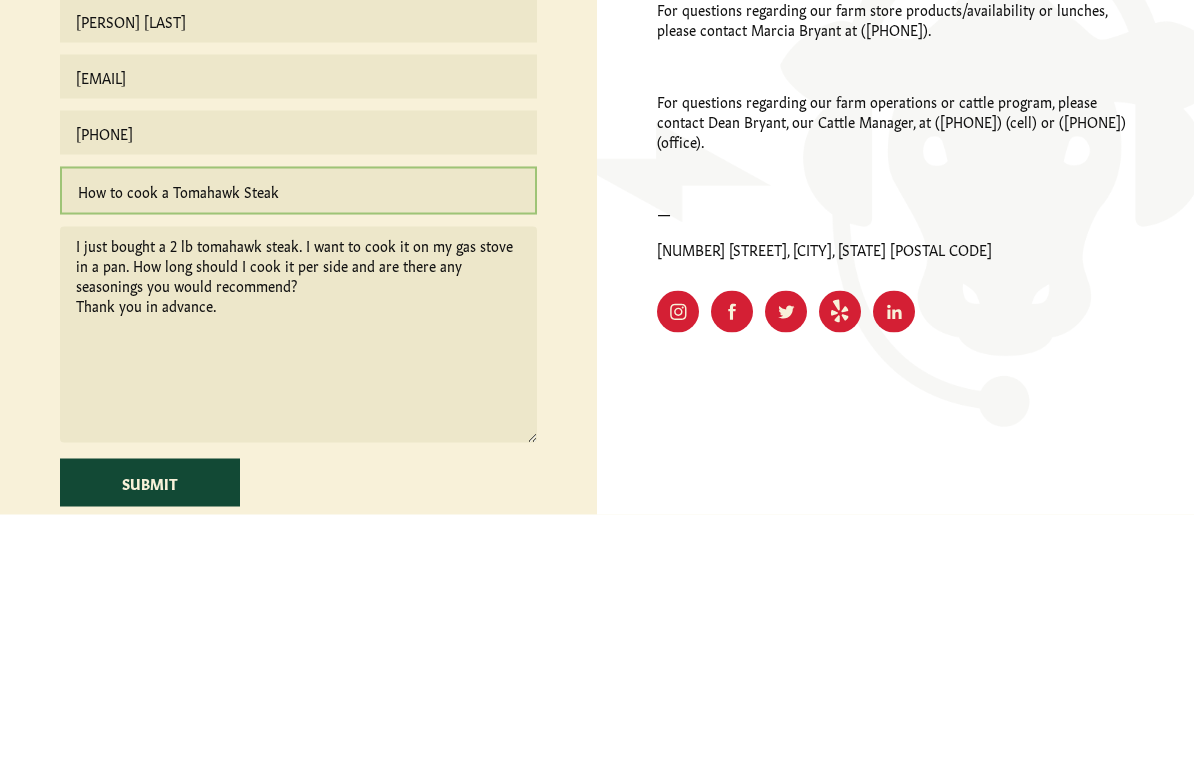 type on "How to cook a Tomahawk Steak" 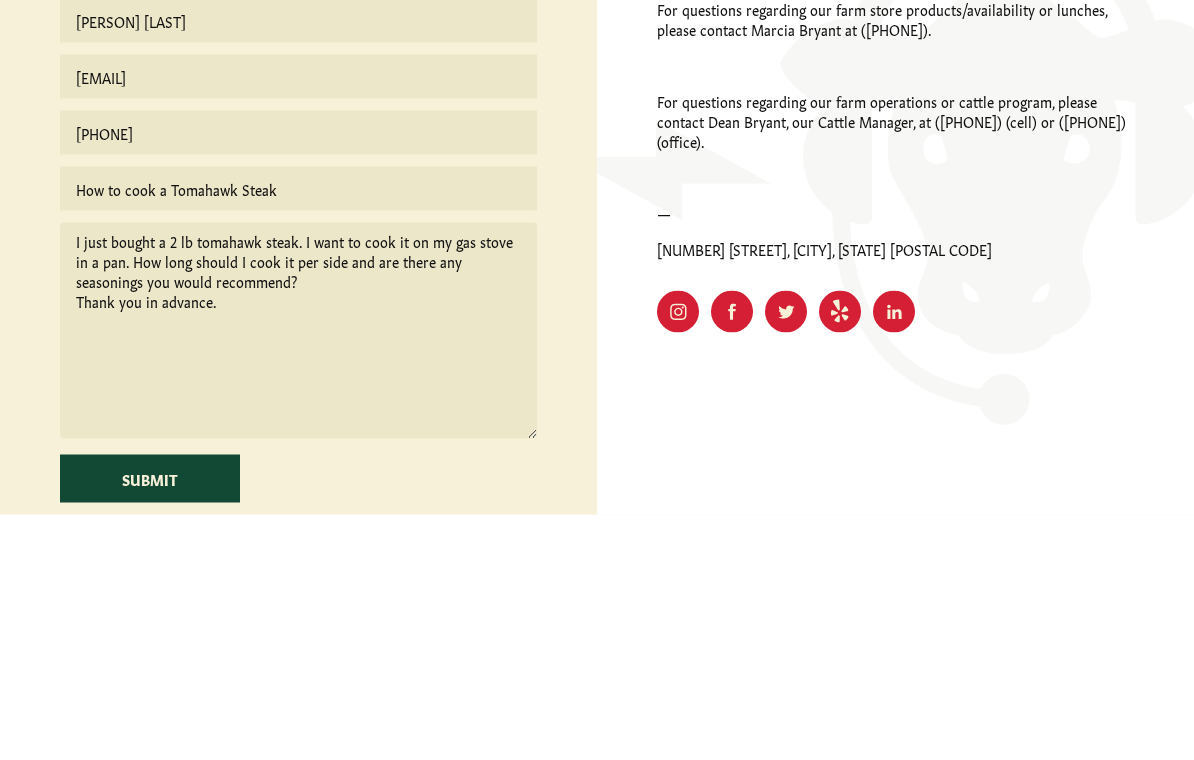 click on "I just bought a 2 lb tomahawk steak. I want to cook it on my gas stove in a pan. How long should I cook it per side and are there any seasonings you would recommend?
Thank you in advance." at bounding box center [299, 576] 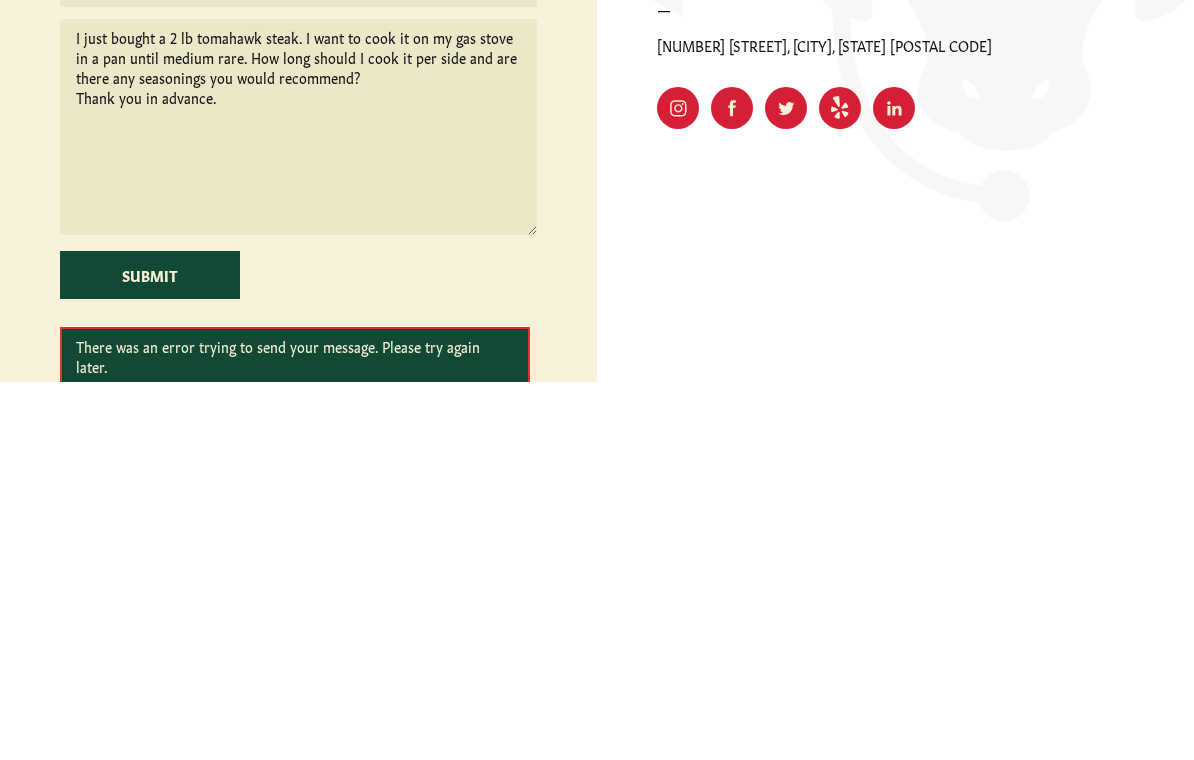 type on "I just bought a 2 lb tomahawk steak. I want to cook it on my gas stove in a pan until medium rare. How long should I cook it per side and are there any seasonings you would recommend?
Thank you in advance." 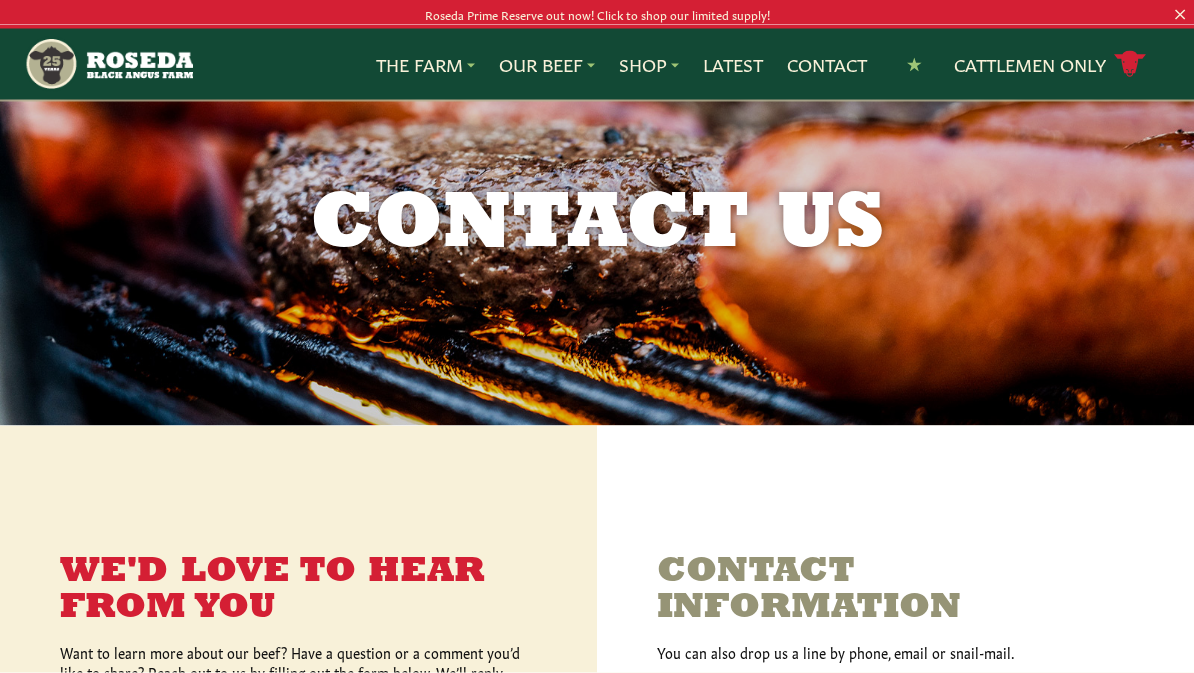 scroll, scrollTop: 0, scrollLeft: 0, axis: both 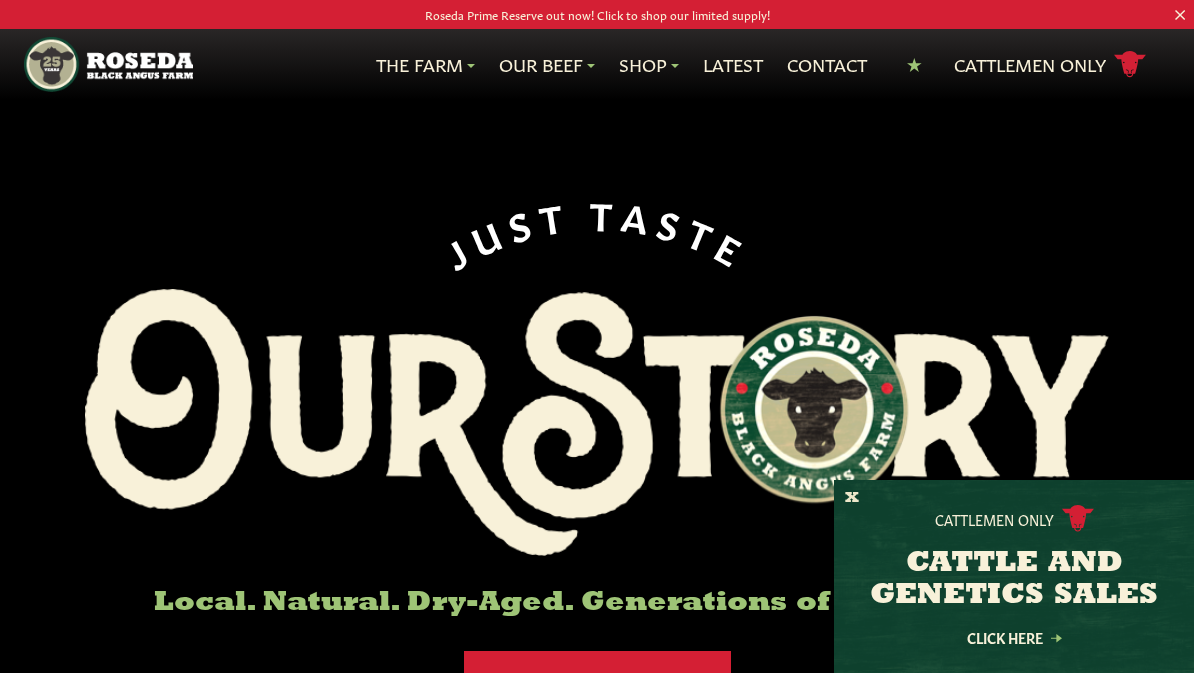 click on "X" at bounding box center [852, 498] 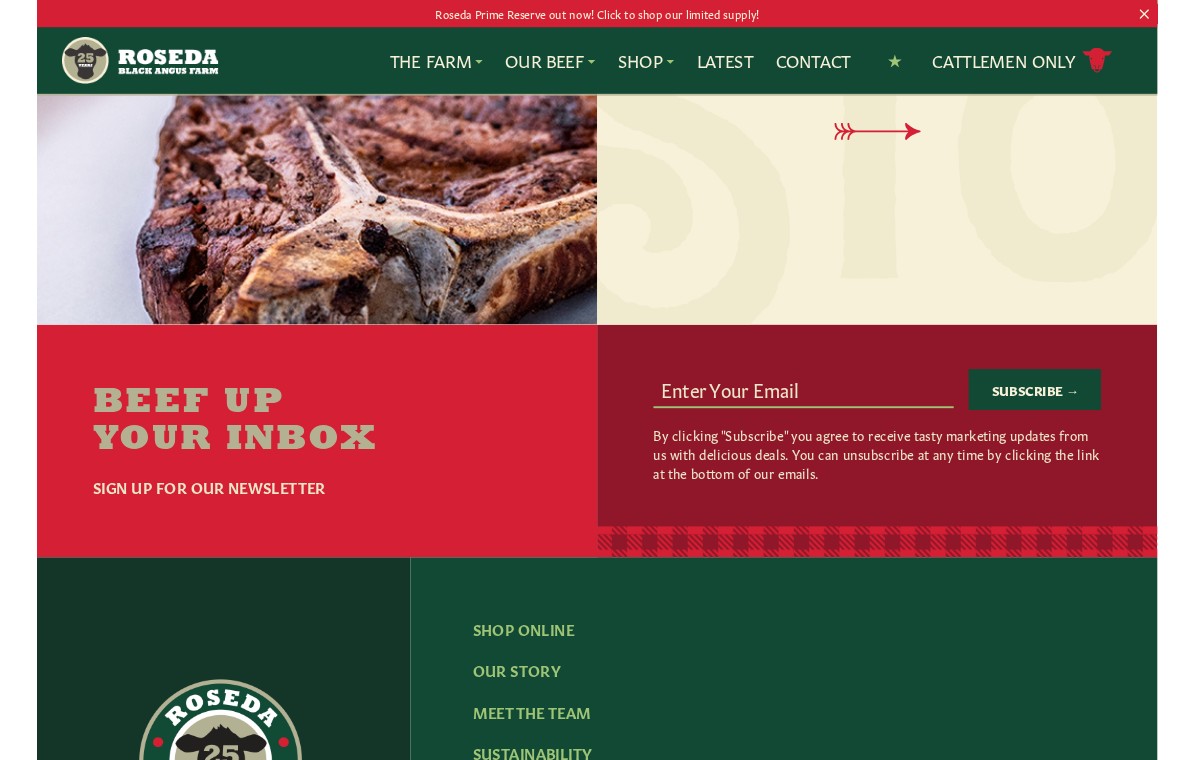 scroll, scrollTop: 2502, scrollLeft: 0, axis: vertical 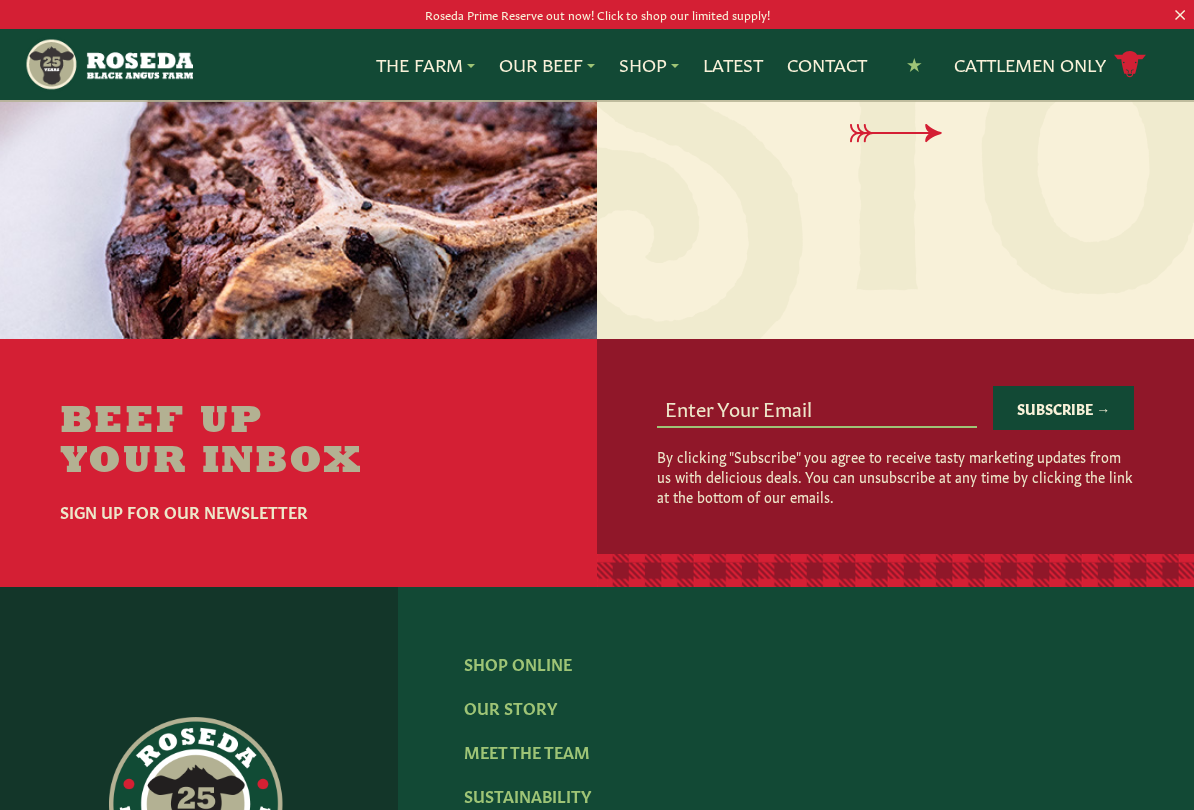 click at bounding box center (817, 407) 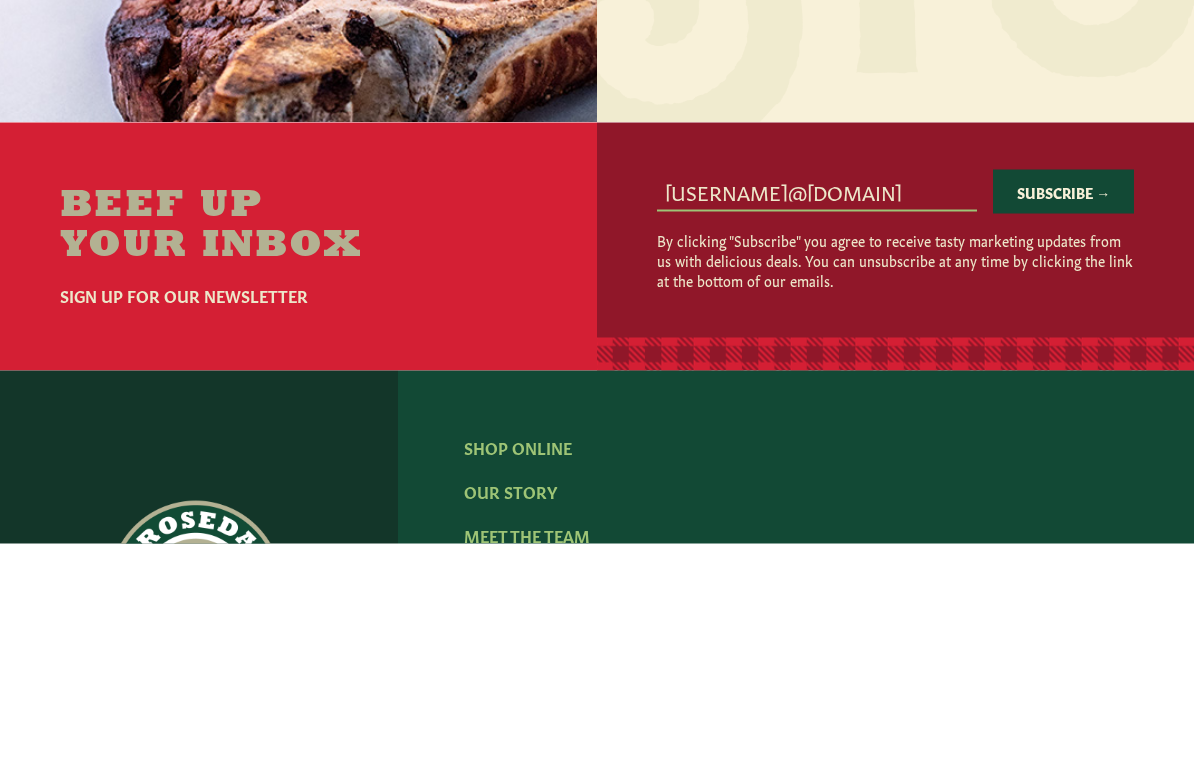 type on "raskew1962@verizon.net" 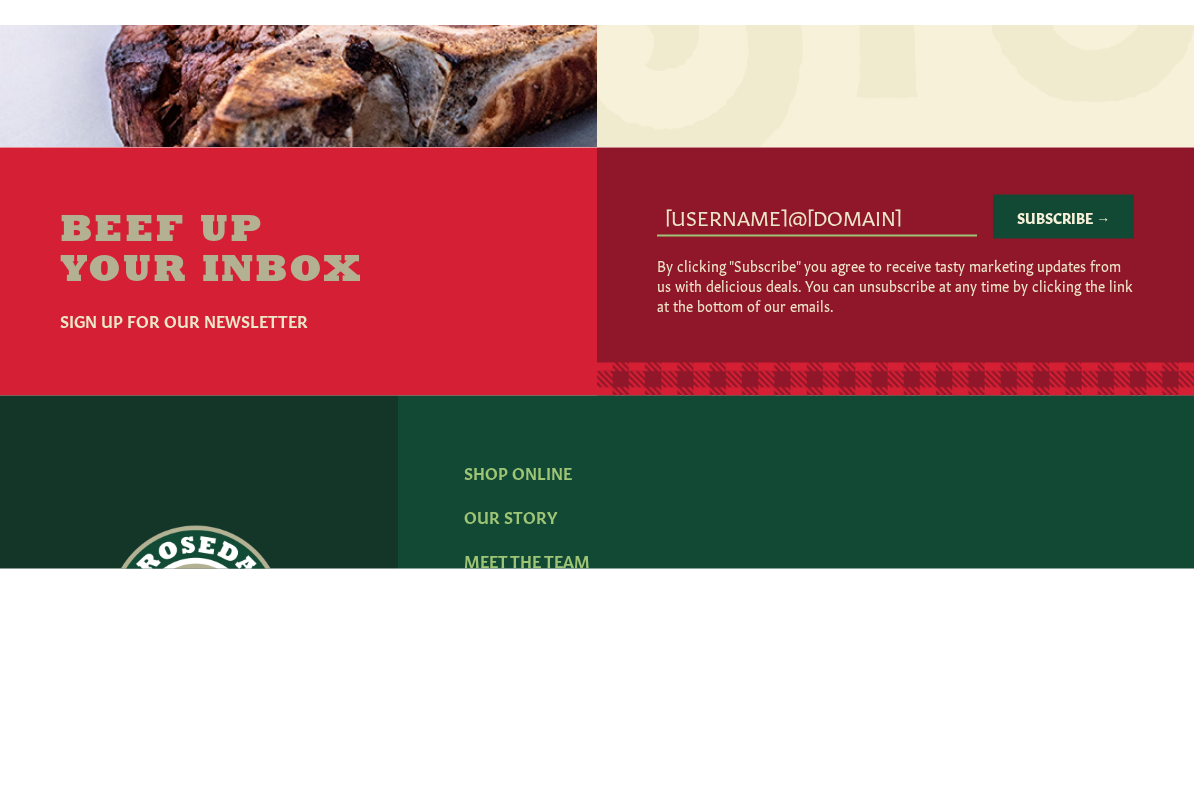 scroll, scrollTop: 2719, scrollLeft: 0, axis: vertical 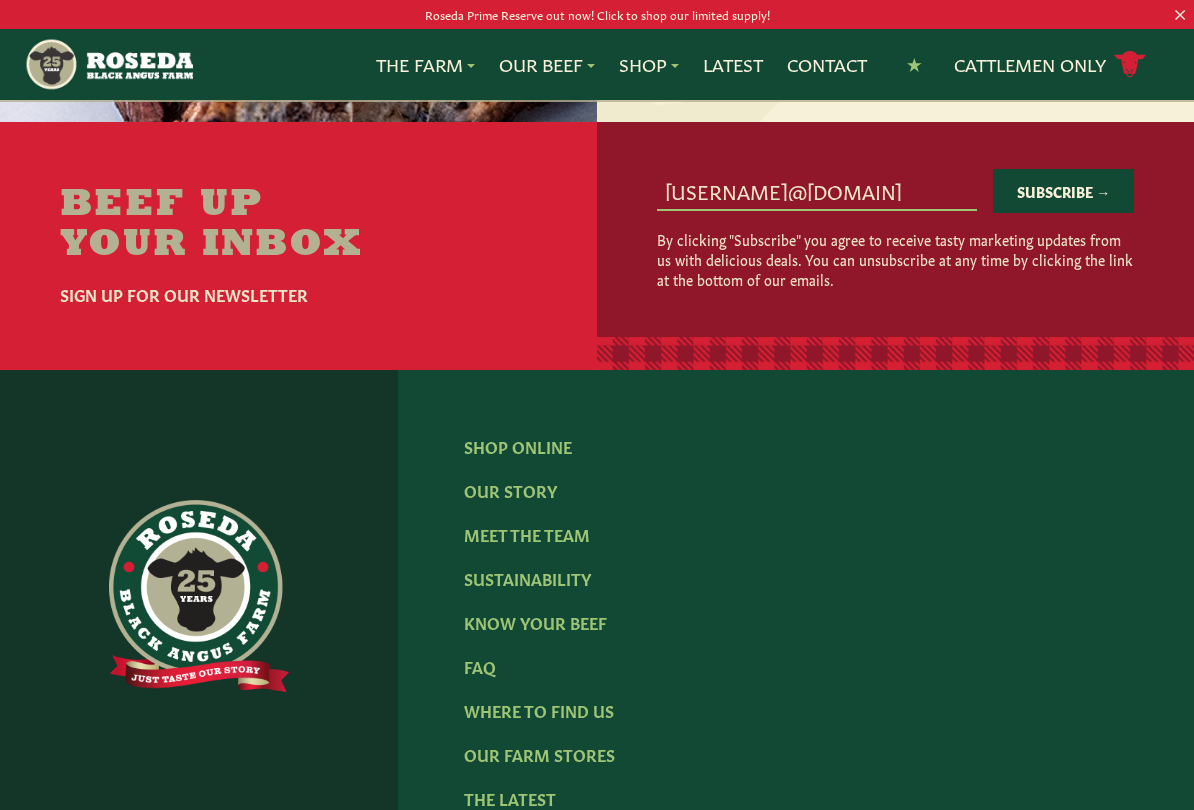 click on "Subscribe →" at bounding box center (1063, 191) 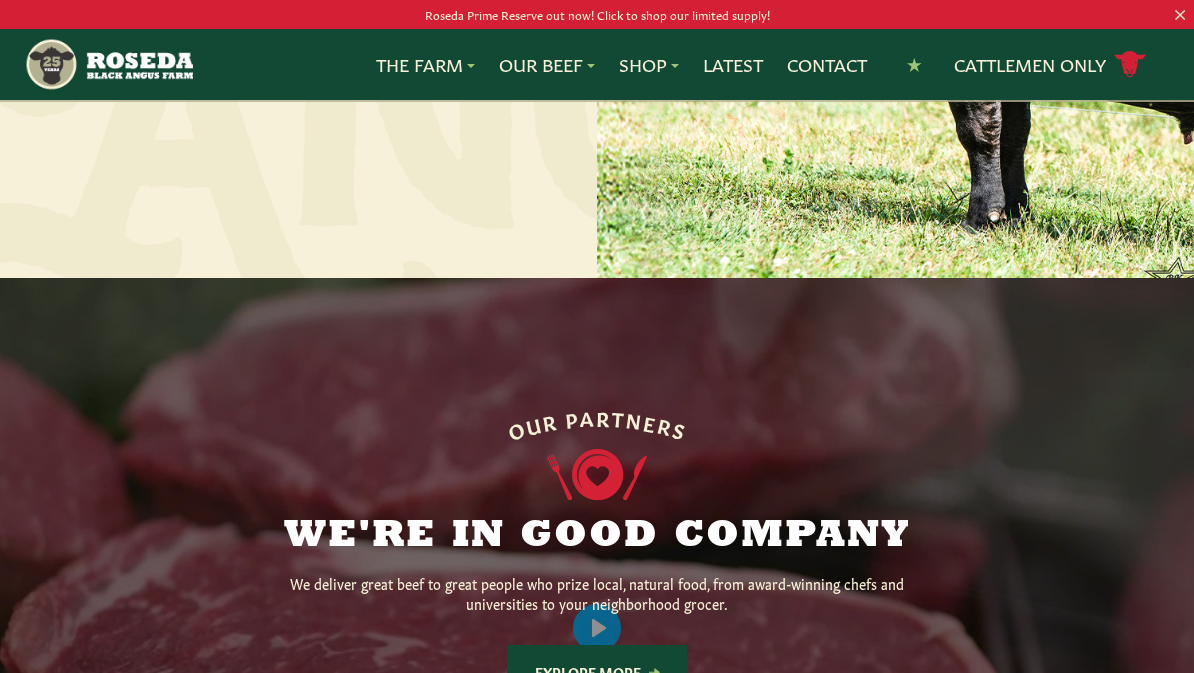 scroll, scrollTop: 1162, scrollLeft: 0, axis: vertical 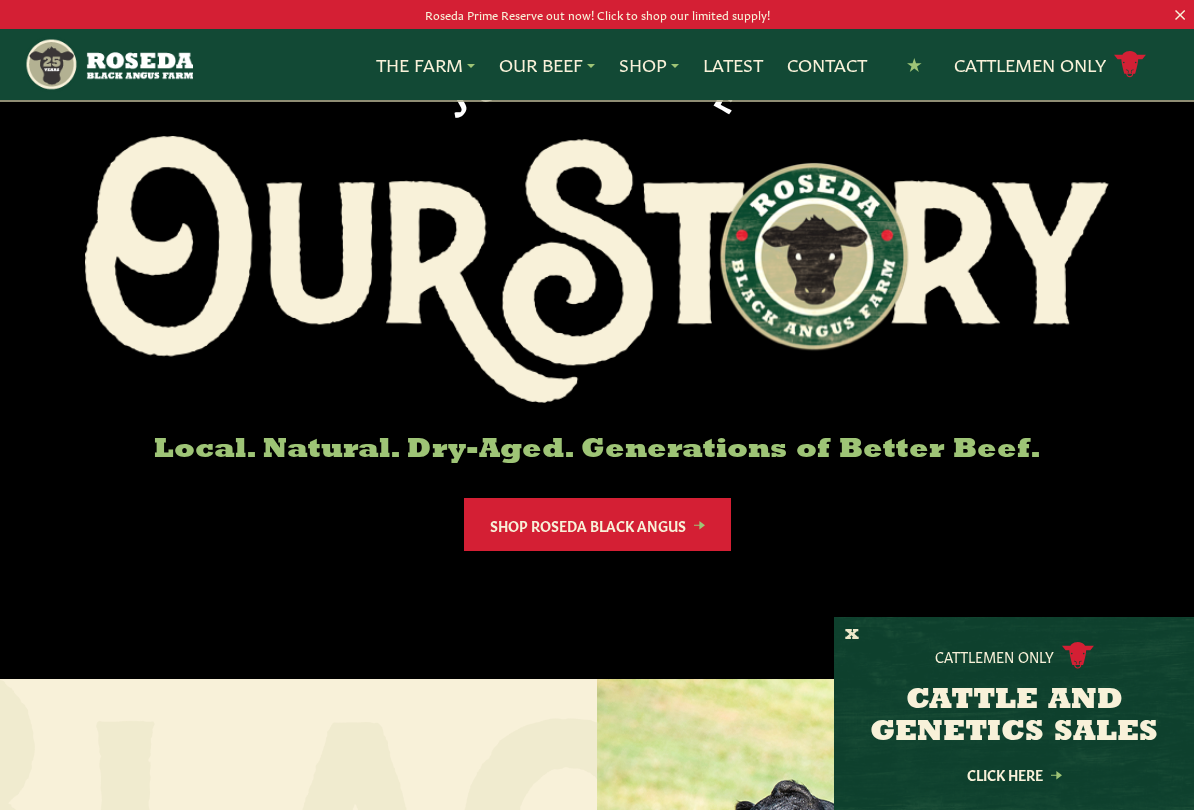 click on "X" at bounding box center [852, 635] 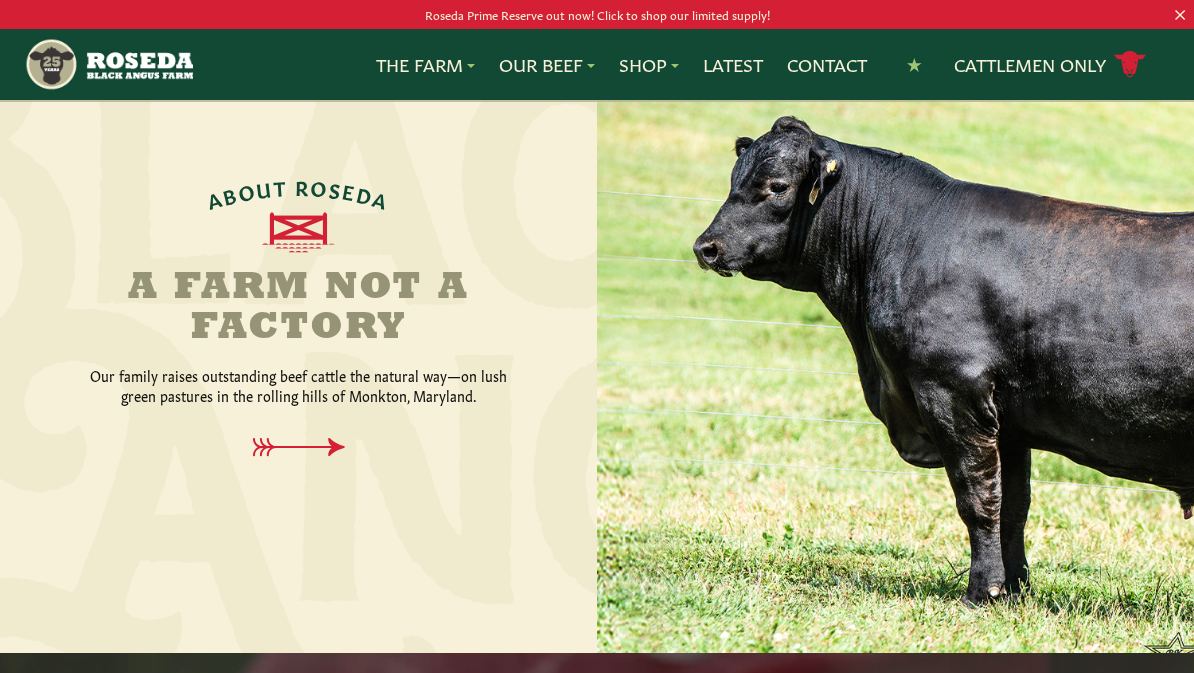 scroll, scrollTop: 814, scrollLeft: 0, axis: vertical 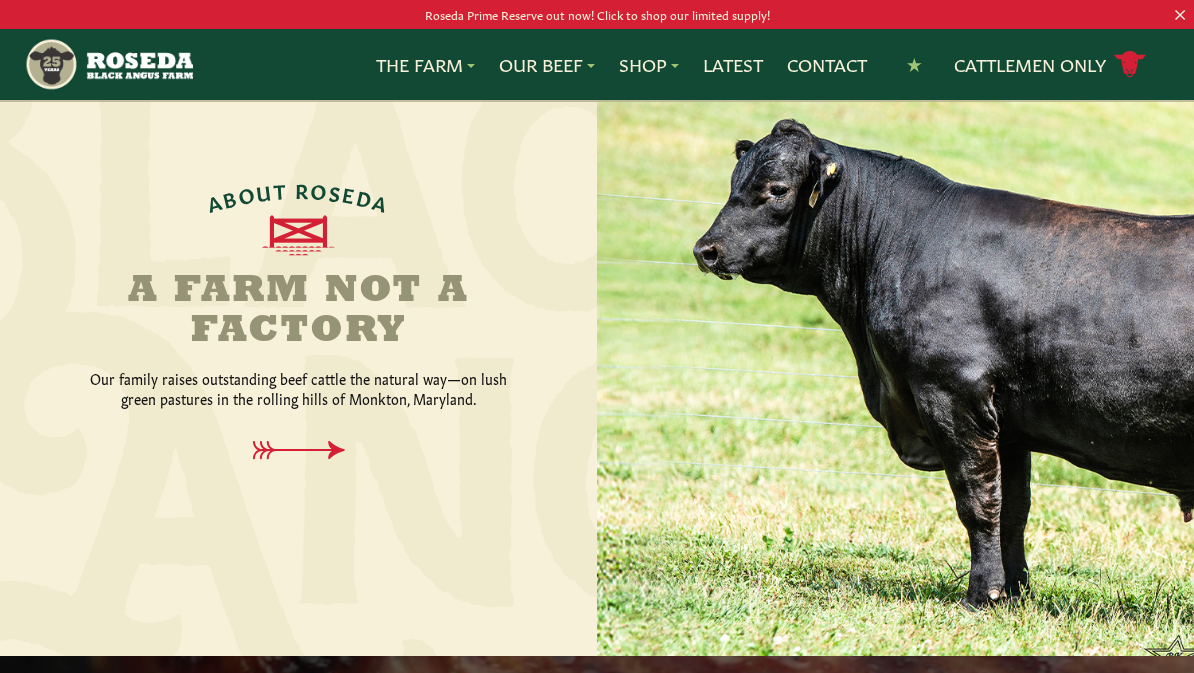 click 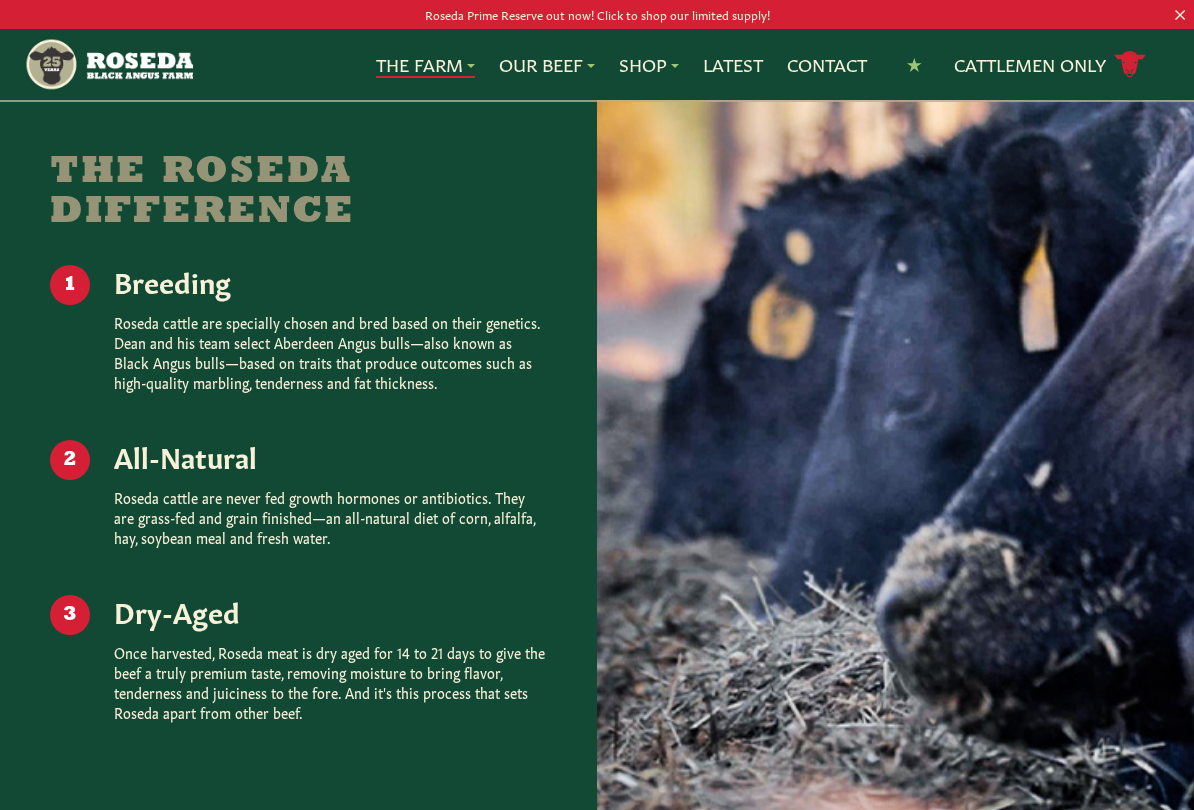 scroll, scrollTop: 2456, scrollLeft: 0, axis: vertical 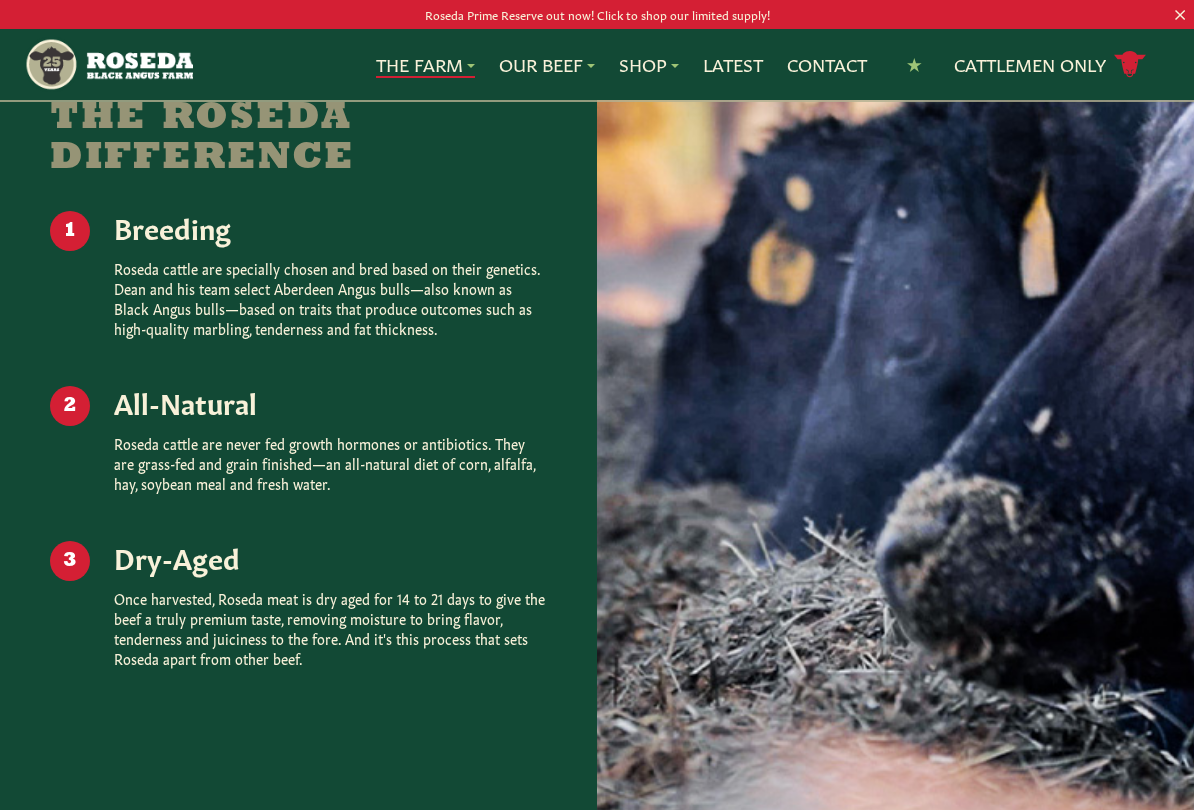 click at bounding box center (895, 423) 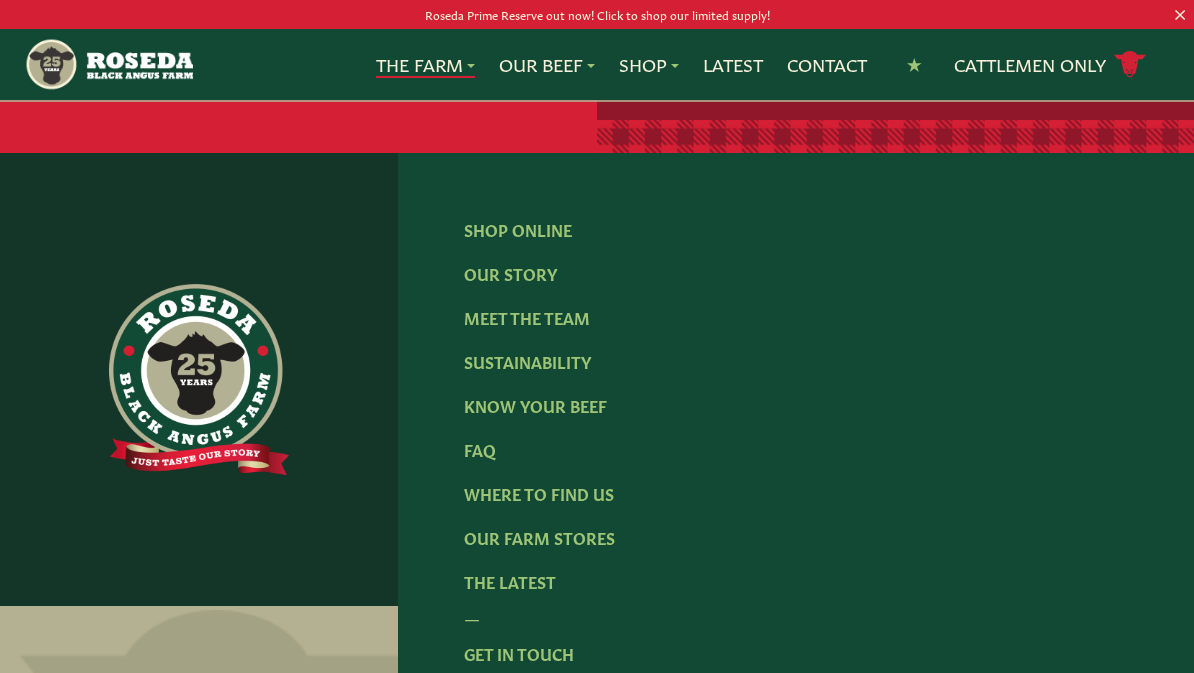 scroll, scrollTop: 5836, scrollLeft: 0, axis: vertical 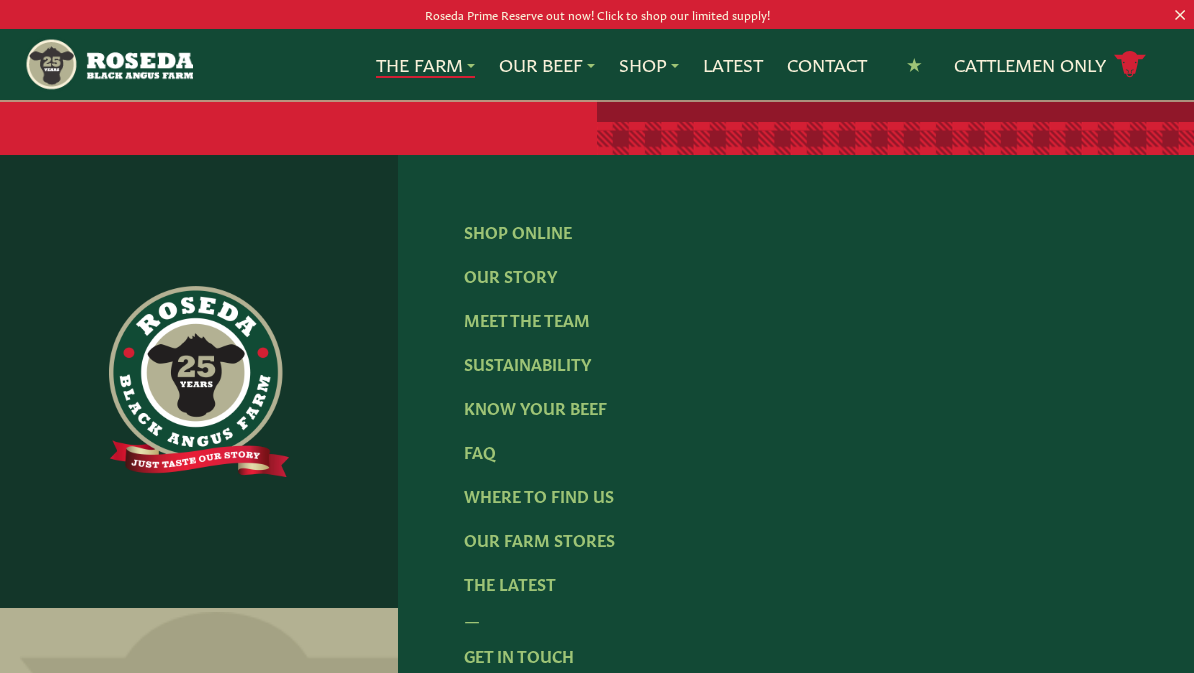 click on "Meet The Team" at bounding box center (527, 319) 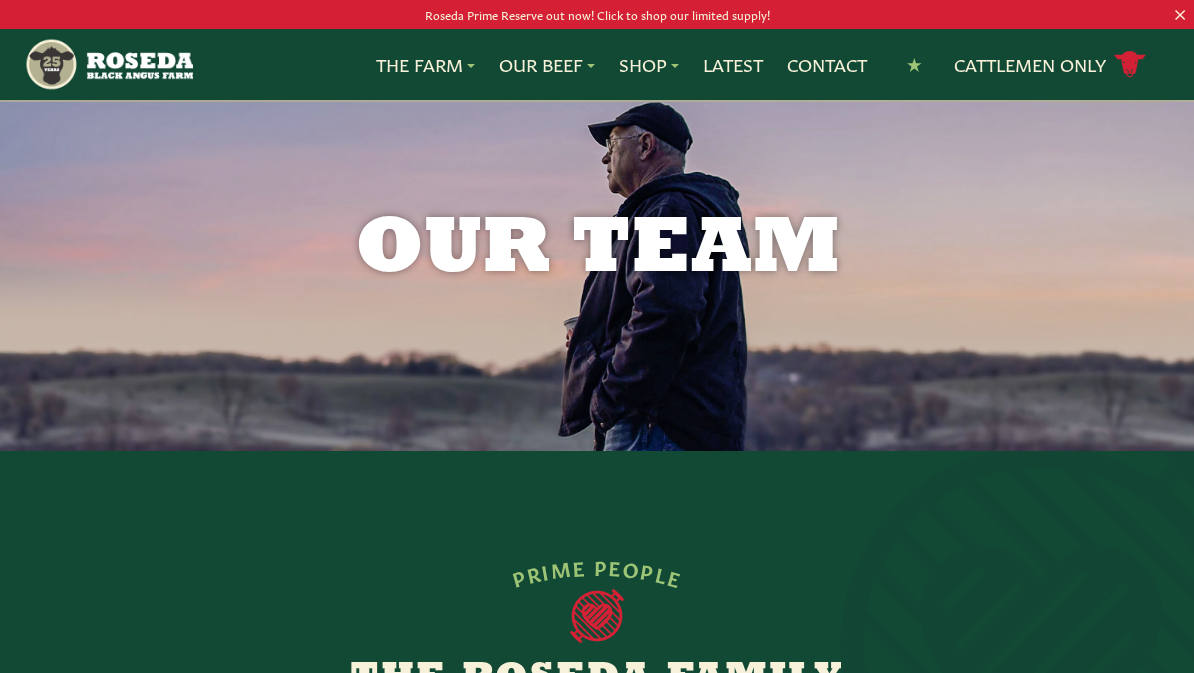 scroll, scrollTop: 0, scrollLeft: 0, axis: both 